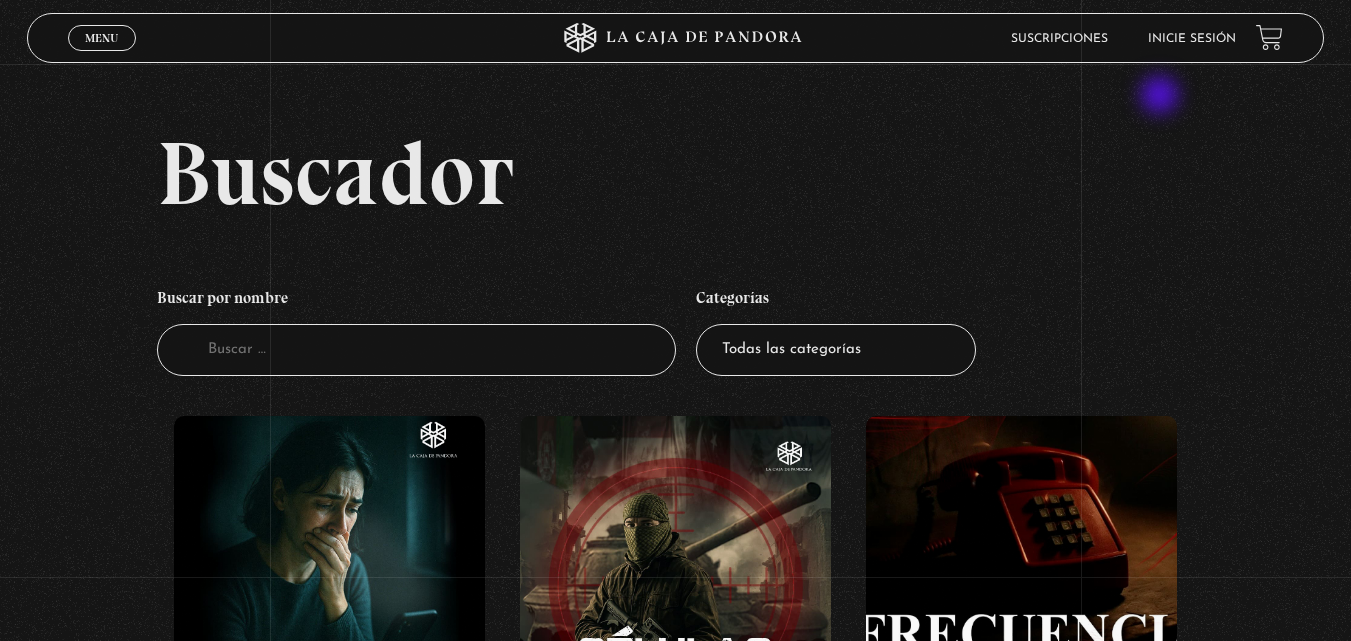 scroll, scrollTop: 0, scrollLeft: 0, axis: both 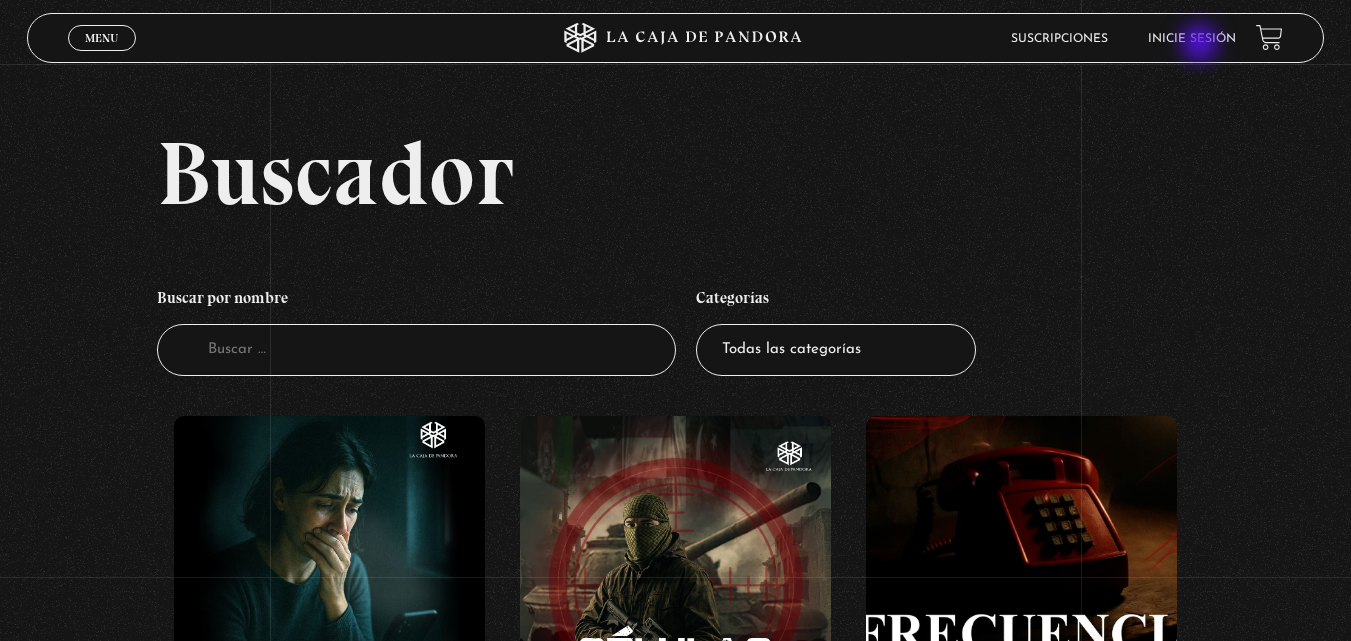 click on "Inicie sesión" at bounding box center [1192, 38] 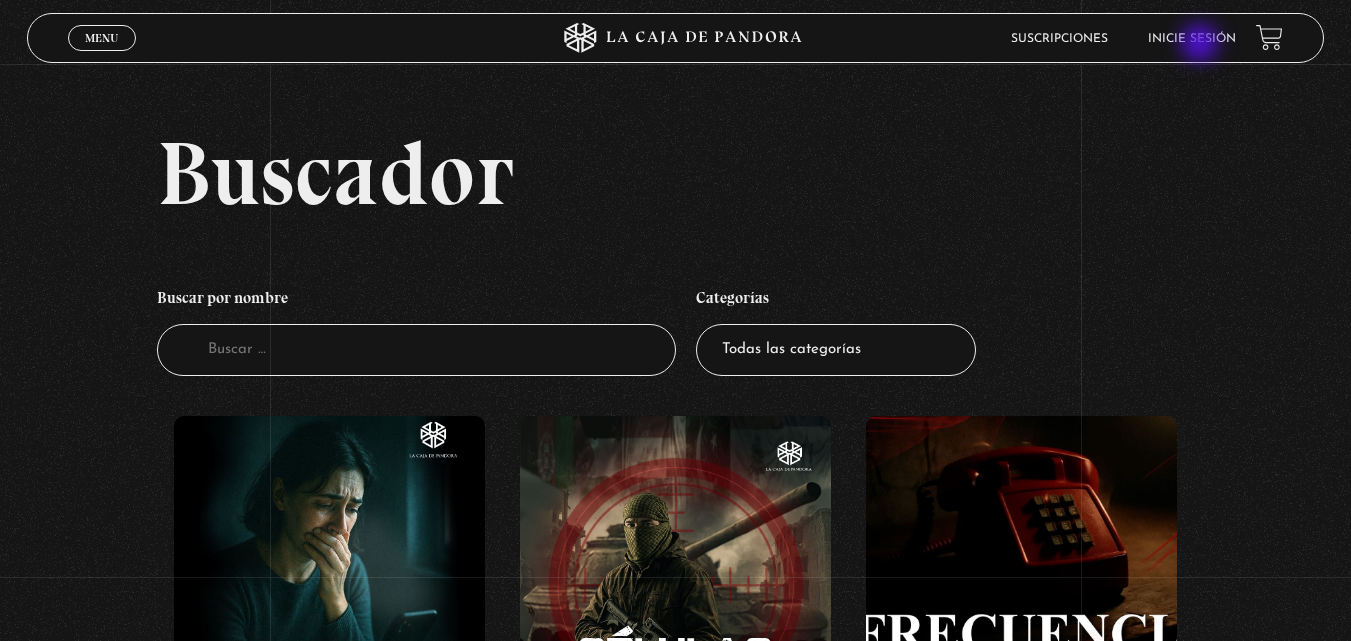 click on "Inicie sesión" at bounding box center [1192, 38] 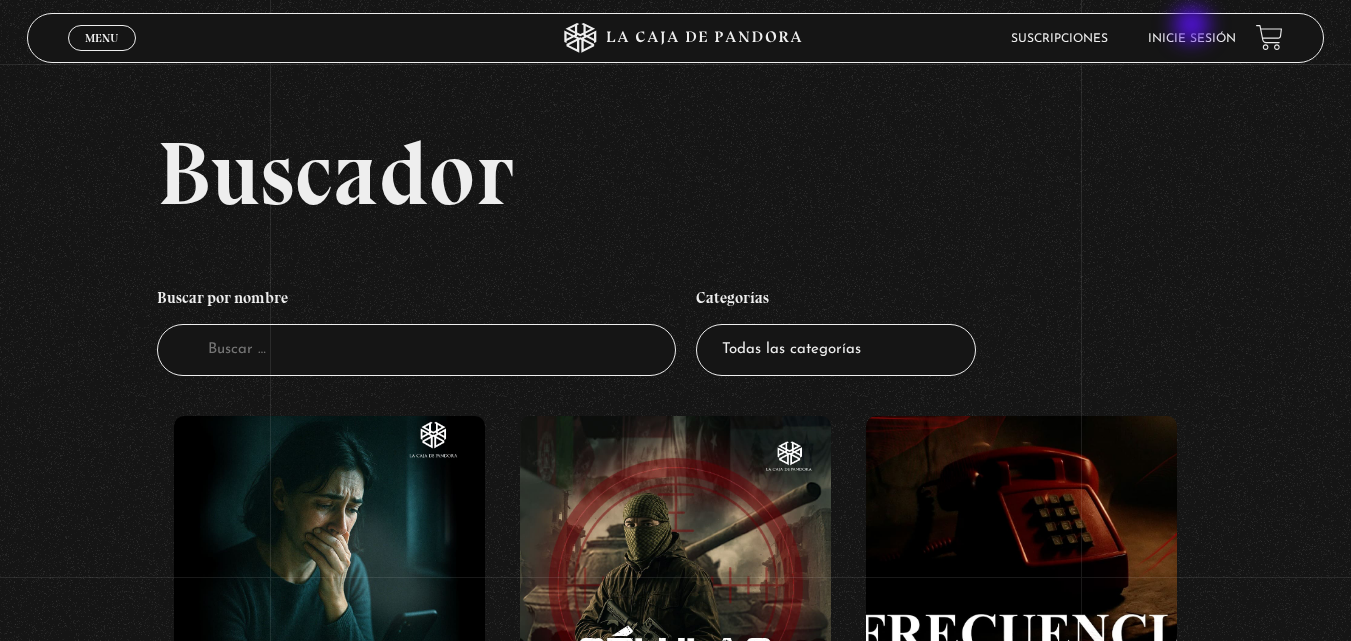 click on "Inicie sesión" at bounding box center [1192, 38] 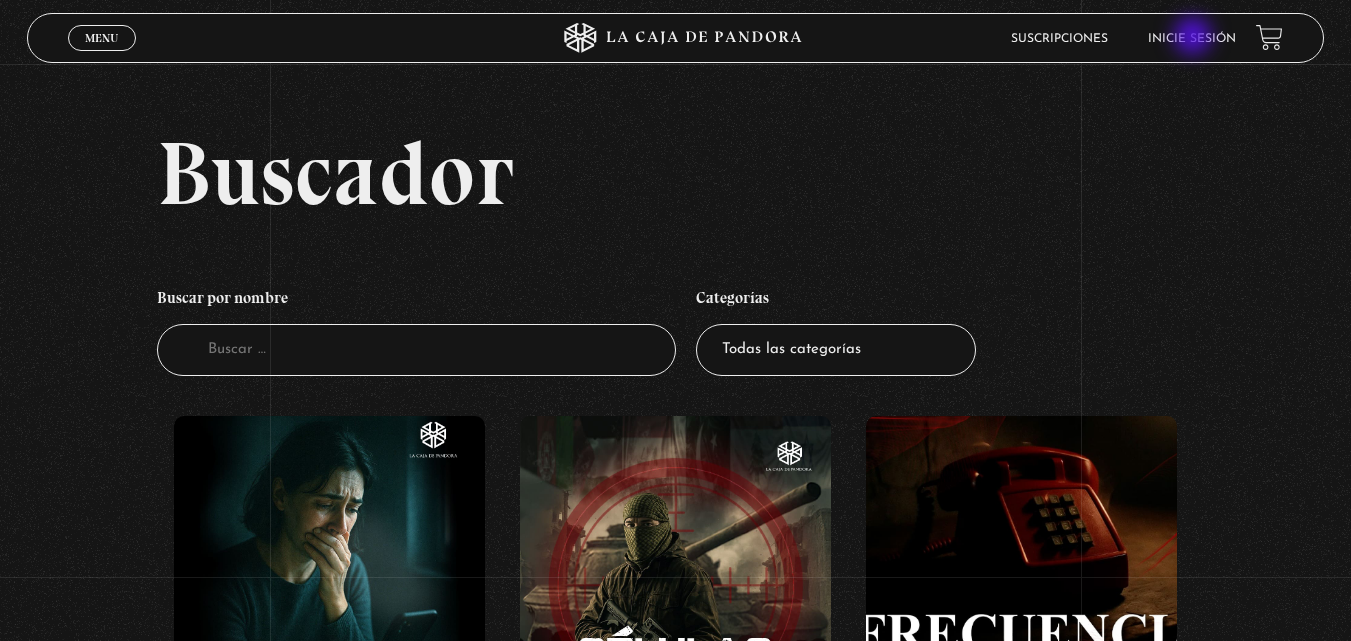 click on "Inicie sesión" at bounding box center (1192, 39) 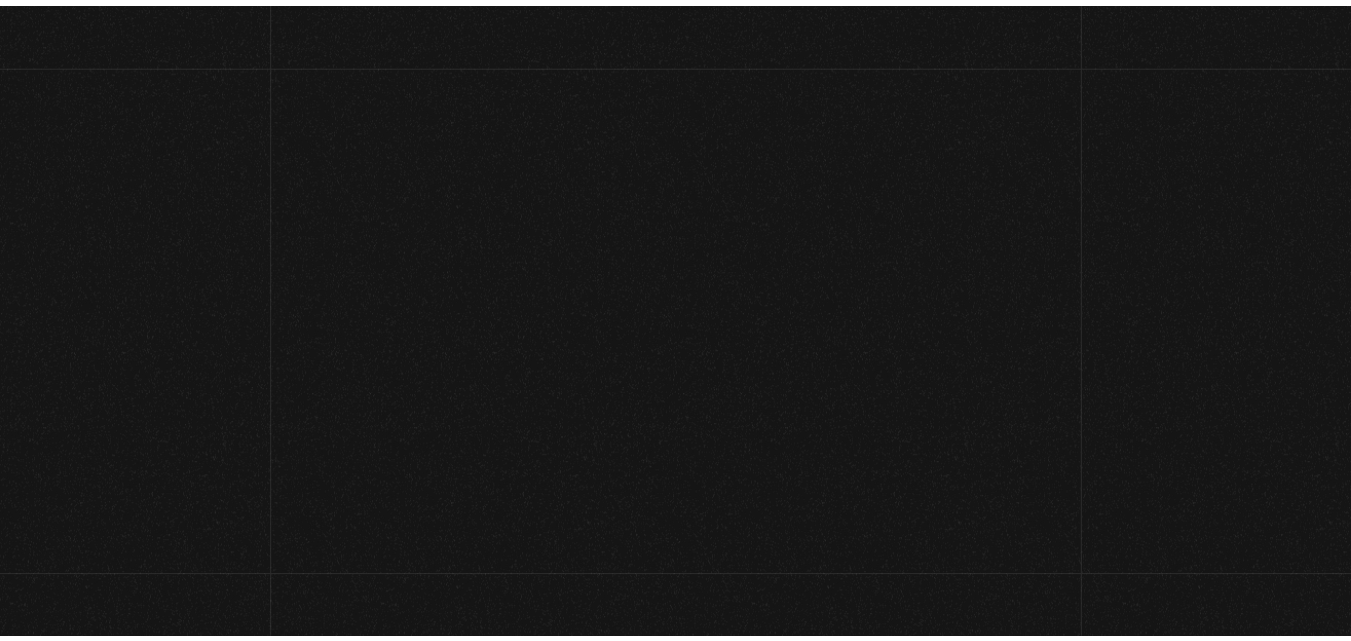 scroll, scrollTop: 0, scrollLeft: 0, axis: both 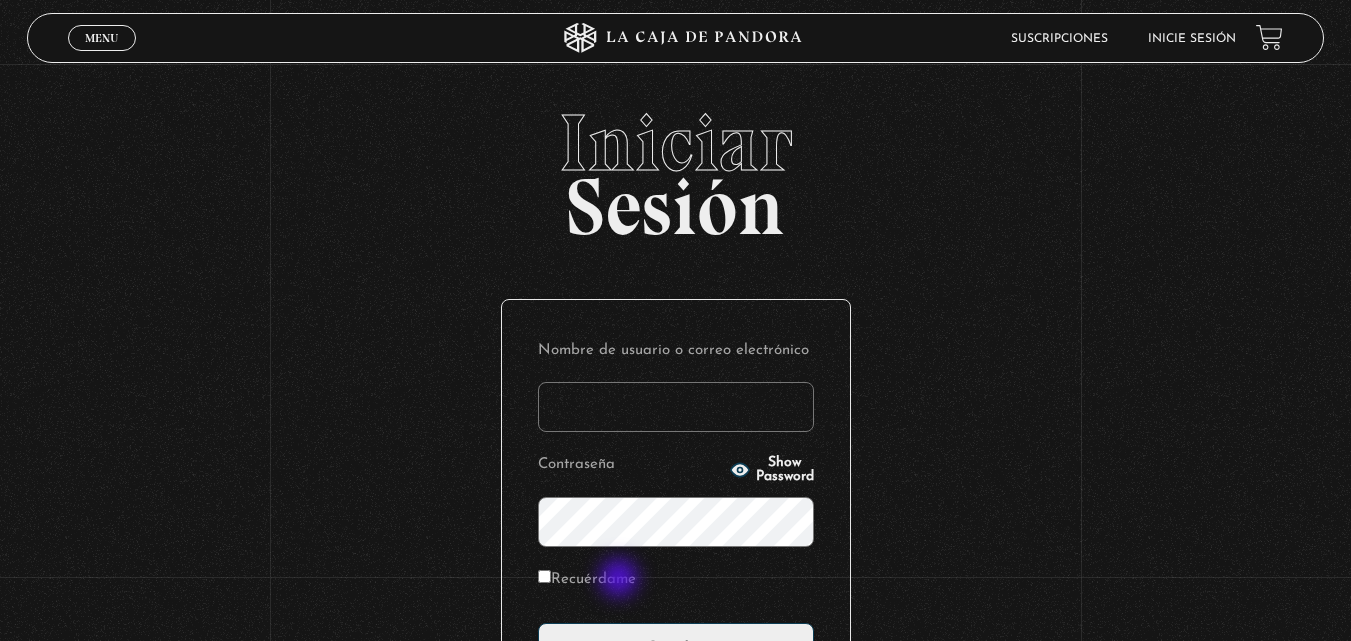 type on "vividan8108@example.com" 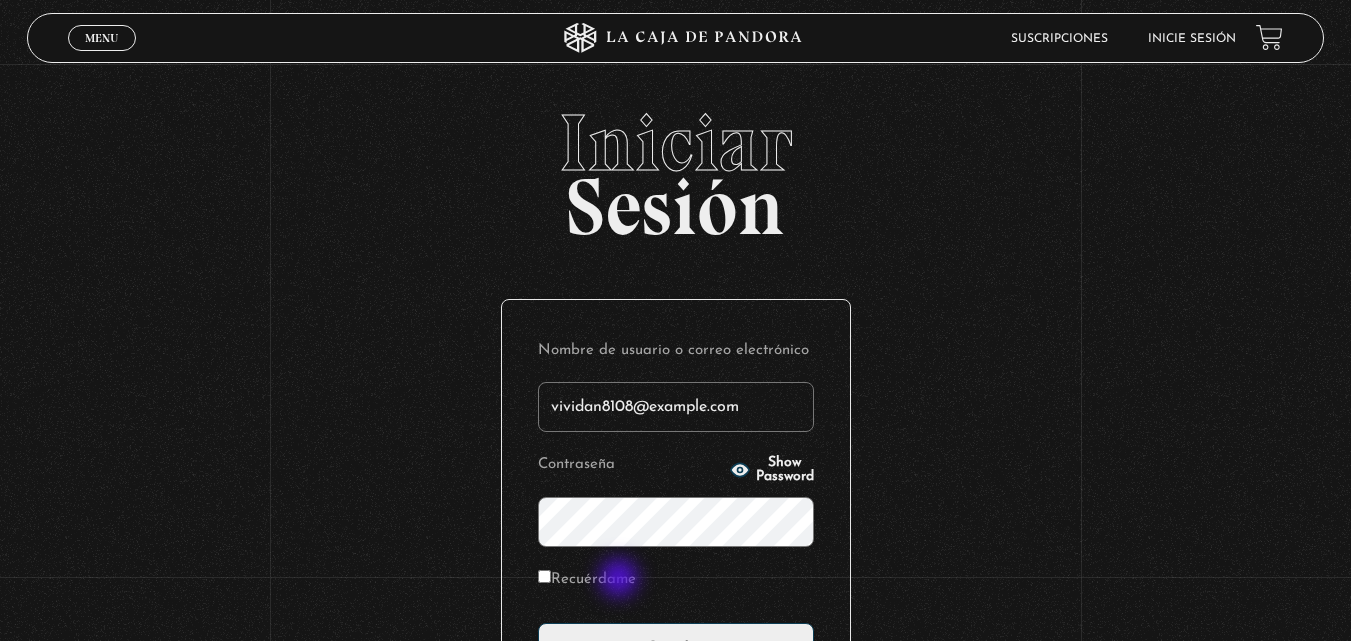 click on "Recuérdame" at bounding box center [587, 580] 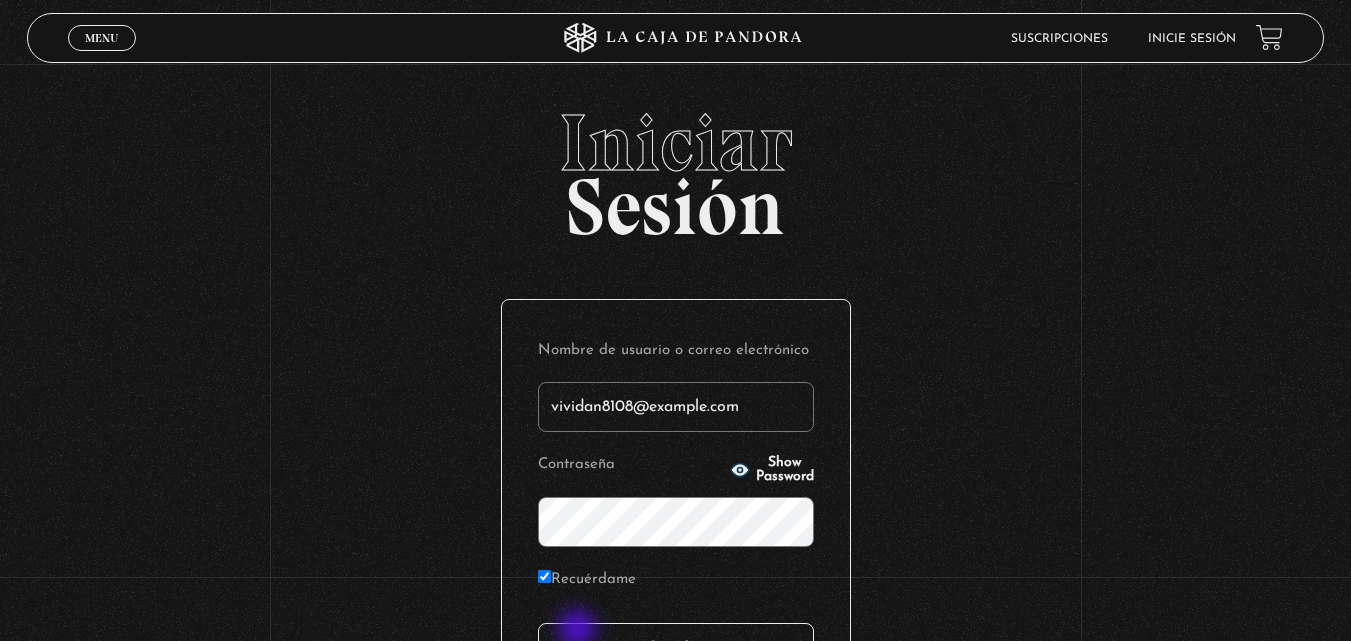 click on "Acceder" at bounding box center [676, 648] 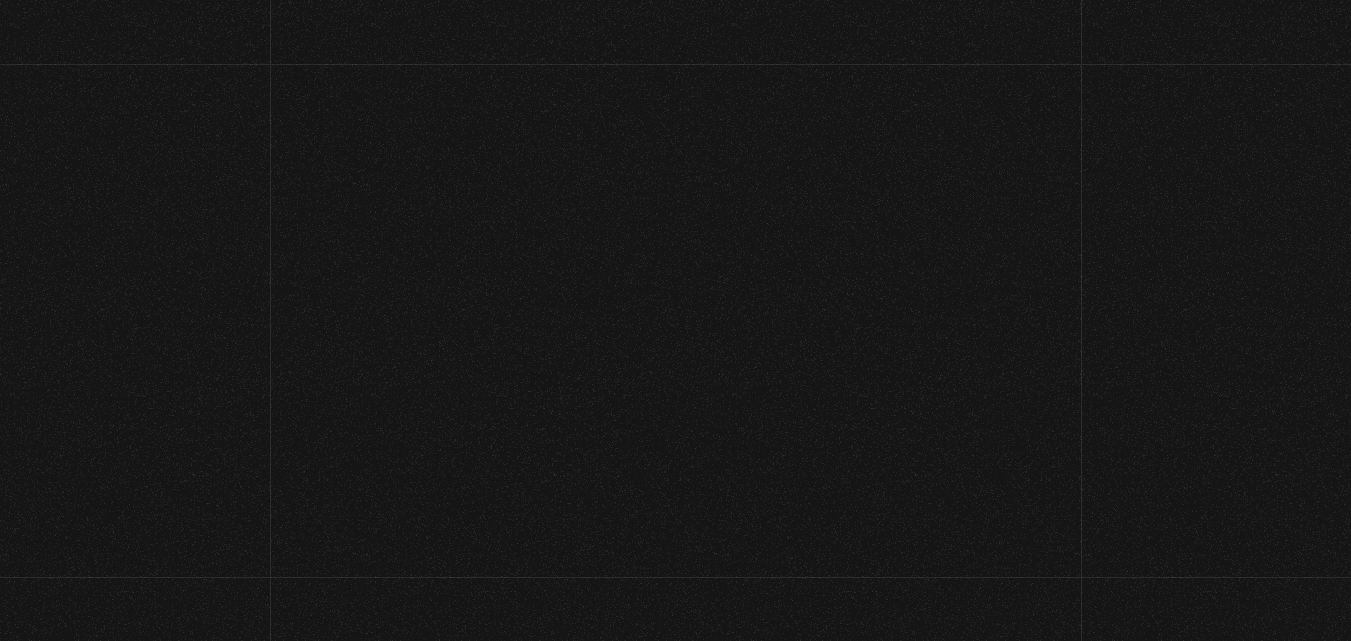 scroll, scrollTop: 0, scrollLeft: 0, axis: both 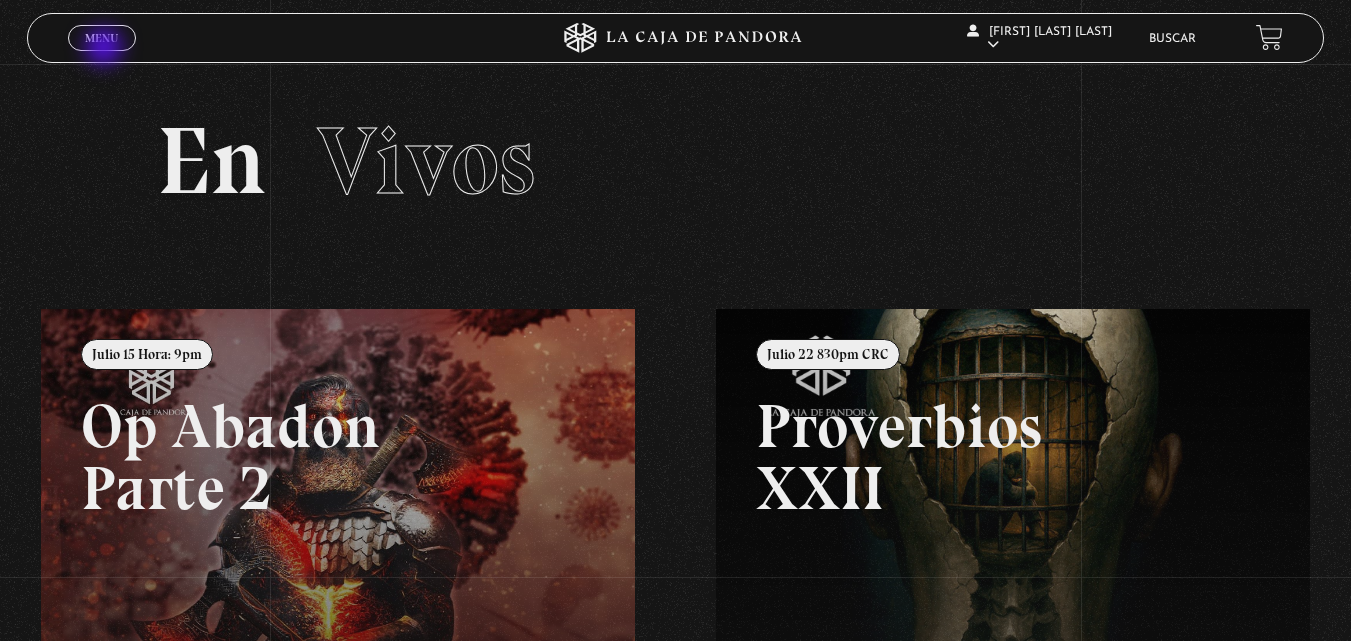 click on "Cerrar" at bounding box center [101, 56] 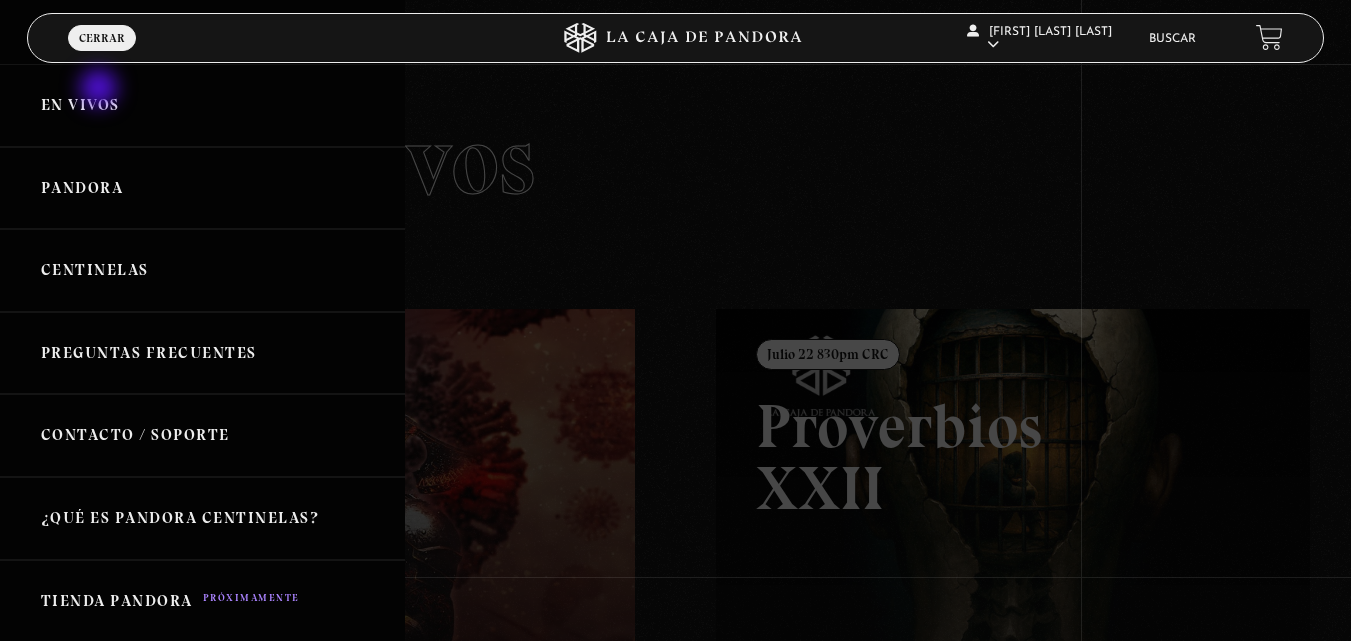 click on "En vivos" at bounding box center (202, 105) 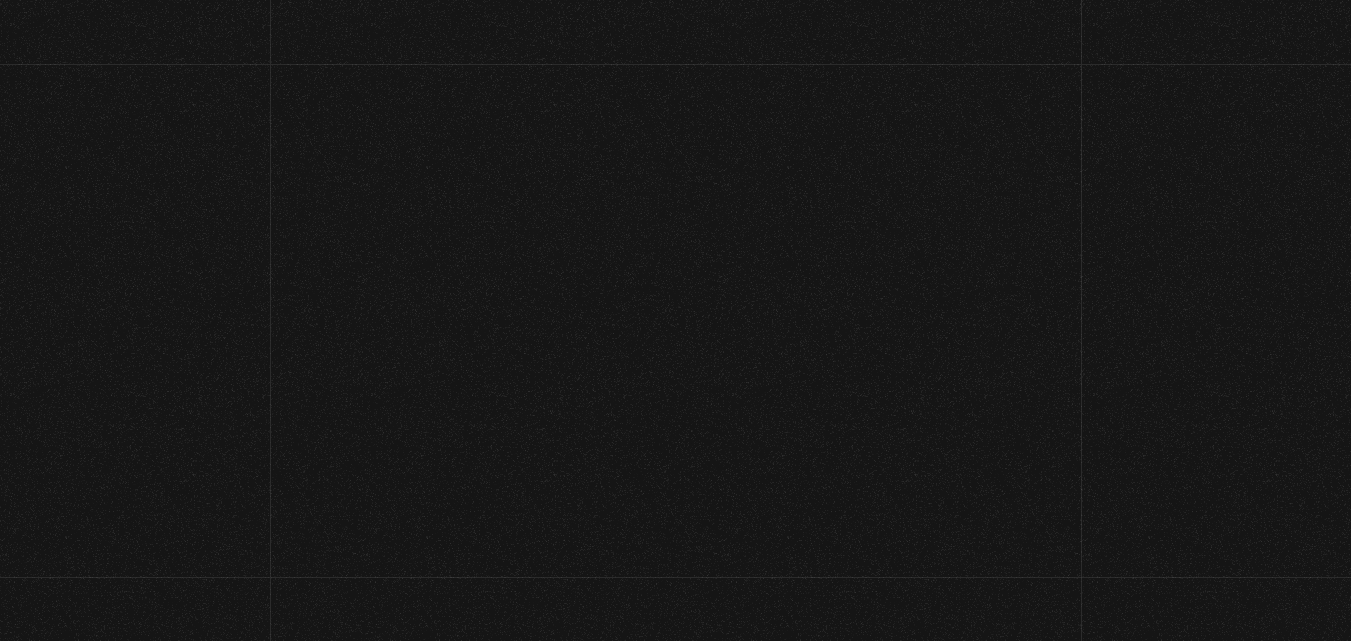 scroll, scrollTop: 0, scrollLeft: 0, axis: both 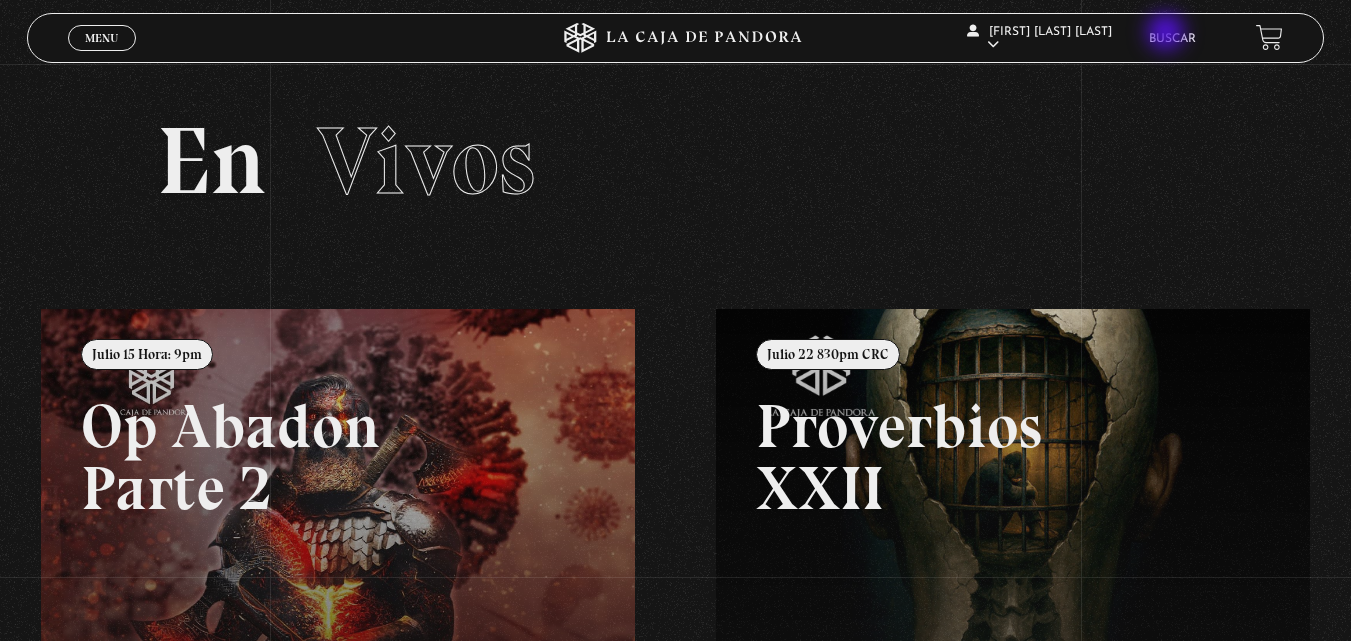 click on "Buscar" at bounding box center [1172, 39] 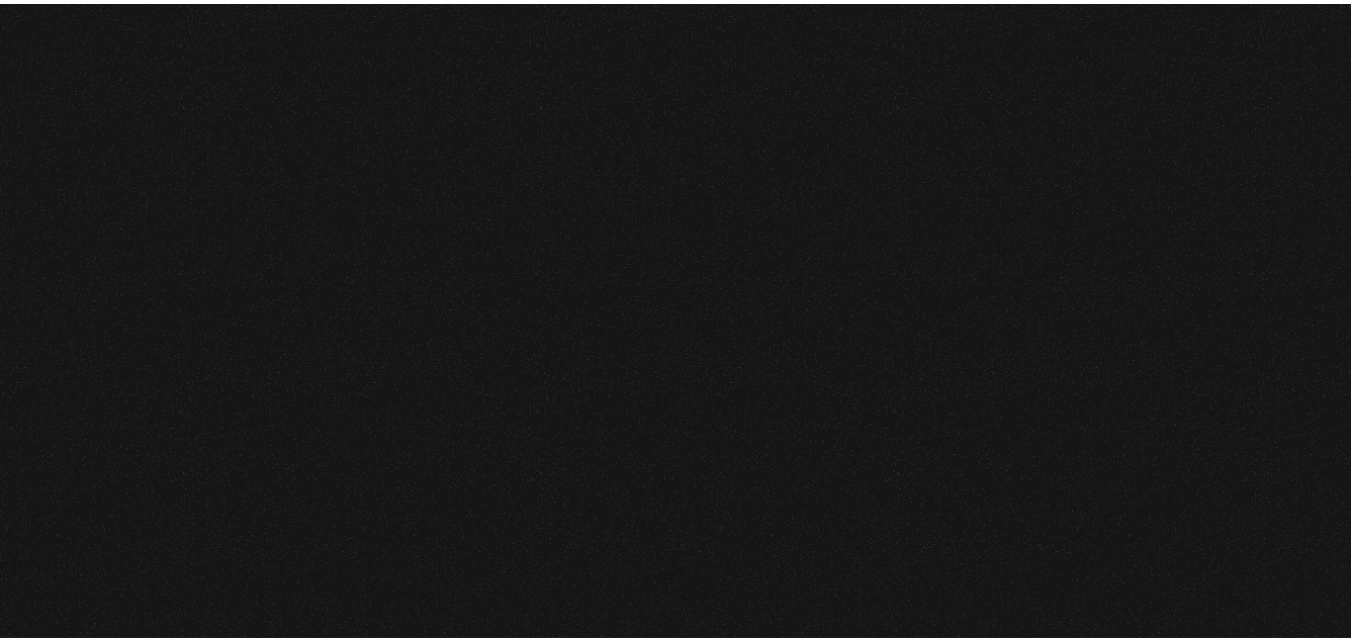 scroll, scrollTop: 0, scrollLeft: 0, axis: both 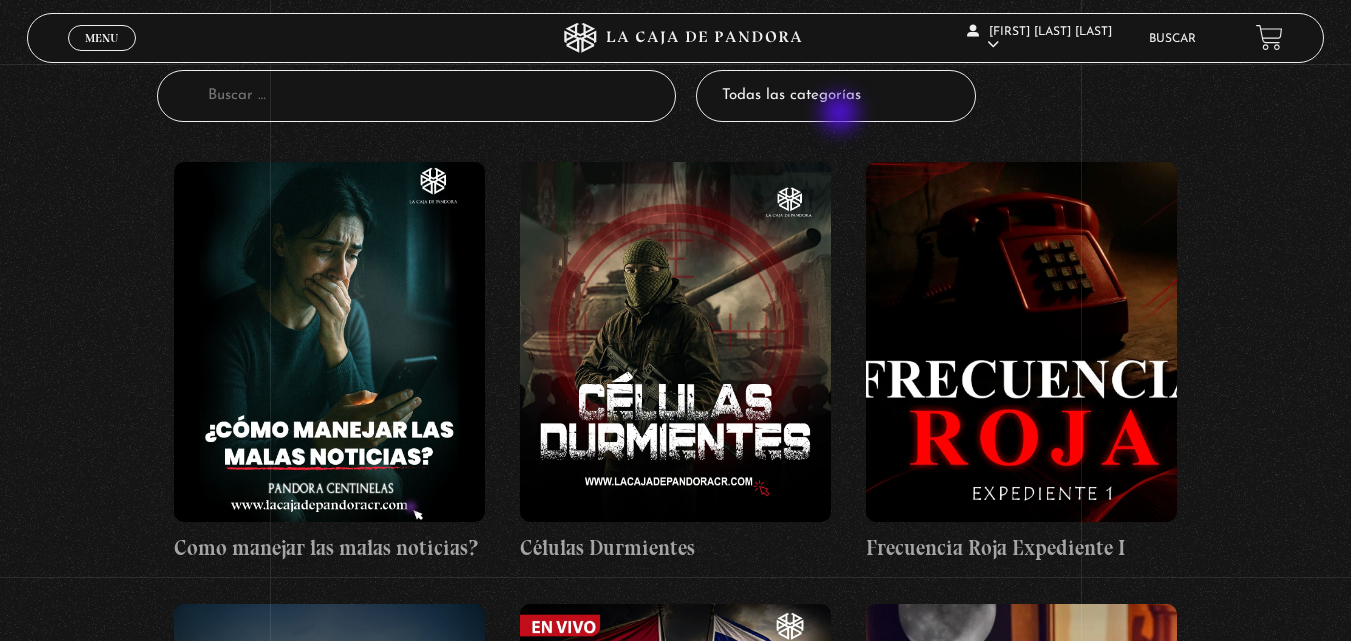 click on "Todas las categorías
11:11 Humanitario  (1)
Amo los Lunes  (2)
Análisis de series y películas  (22)
Asesinos Seriales  (2)
Centinelas  (113)
Charlas  (8)
Entrevistas  (7)
Hacktivismo  (5)
Mercado  (1)
Mundo Espiritual  (20)
Nuevo Orden Mundial NWO  (80)
Pandora Bio  (24)
Pandora Prepper  (23)
Pandora Tour  (3)
Paranormal  (11)
Pastelería  (1)
Peligros en la web  (4)
Regulares  (1)
Teorías de Conspiración  (7)" at bounding box center [836, 96] 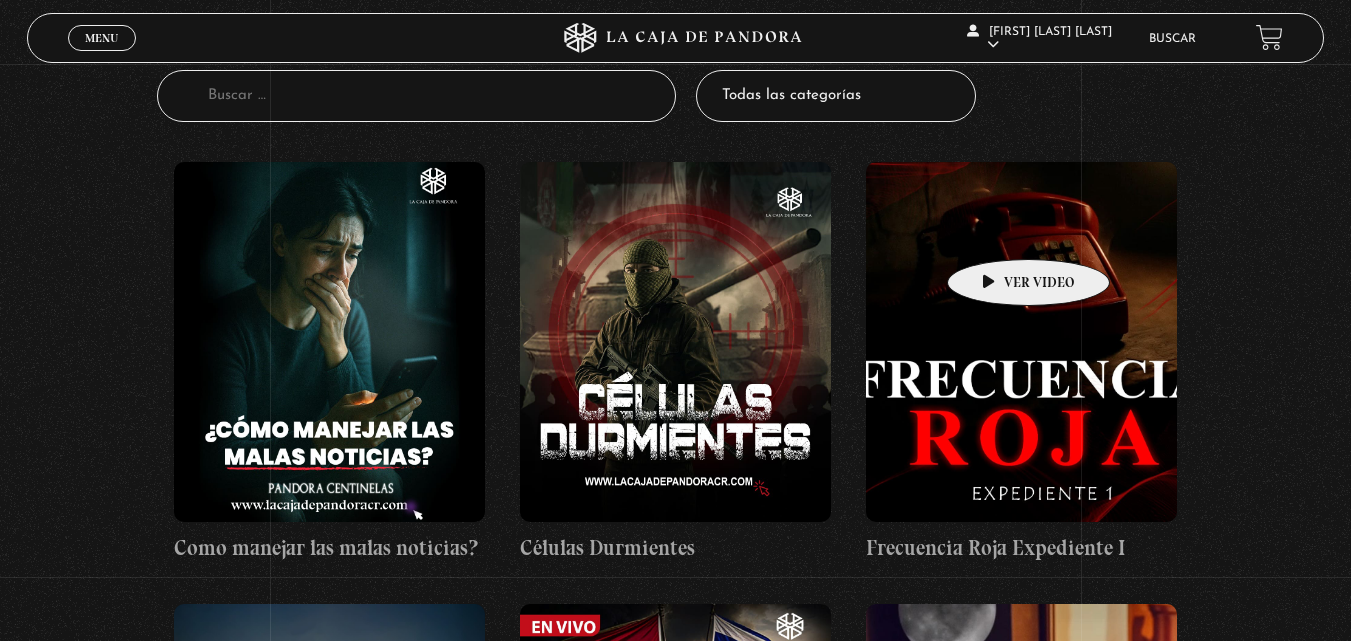click on "Todas las categorías
11:11 Humanitario  (1)
Amo los Lunes  (2)
Análisis de series y películas  (22)
Asesinos Seriales  (2)
Centinelas  (113)
Charlas  (8)
Entrevistas  (7)
Hacktivismo  (5)
Mercado  (1)
Mundo Espiritual  (20)
Nuevo Orden Mundial NWO  (80)
Pandora Bio  (24)
Pandora Prepper  (23)
Pandora Tour  (3)
Paranormal  (11)
Pastelería  (1)
Peligros en la web  (4)
Regulares  (1)
Teorías de Conspiración  (7)" at bounding box center (836, 96) 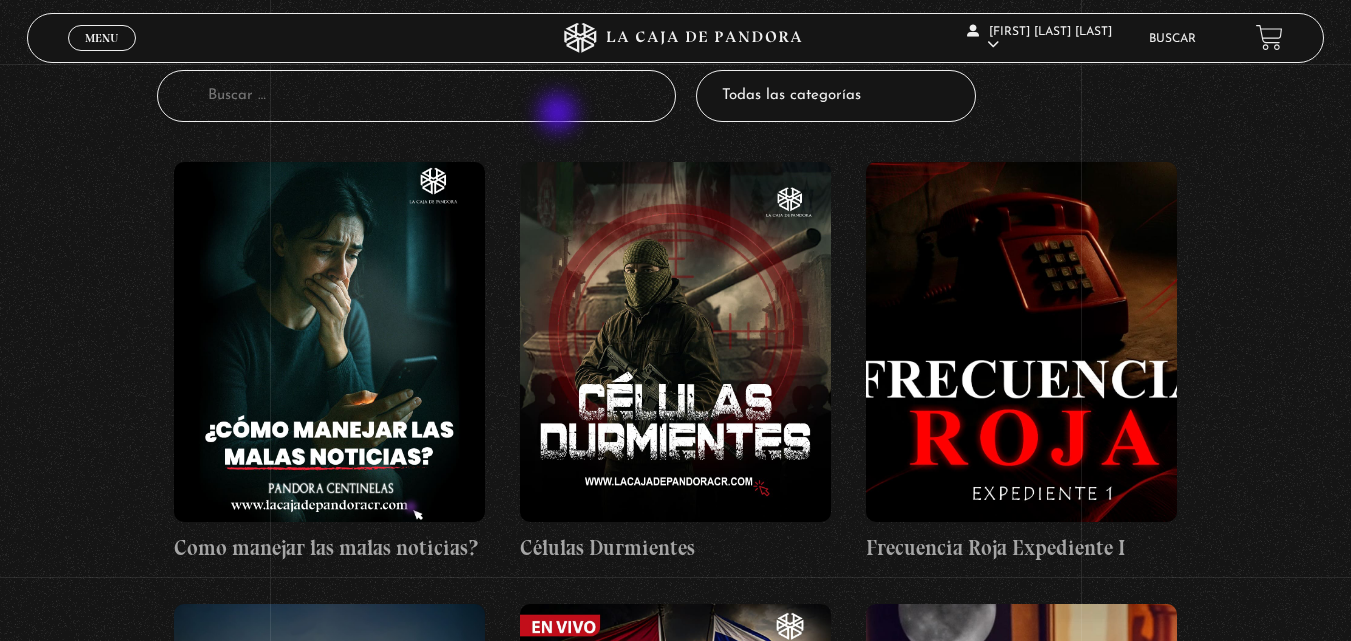 click on "Buscador" at bounding box center (416, 96) 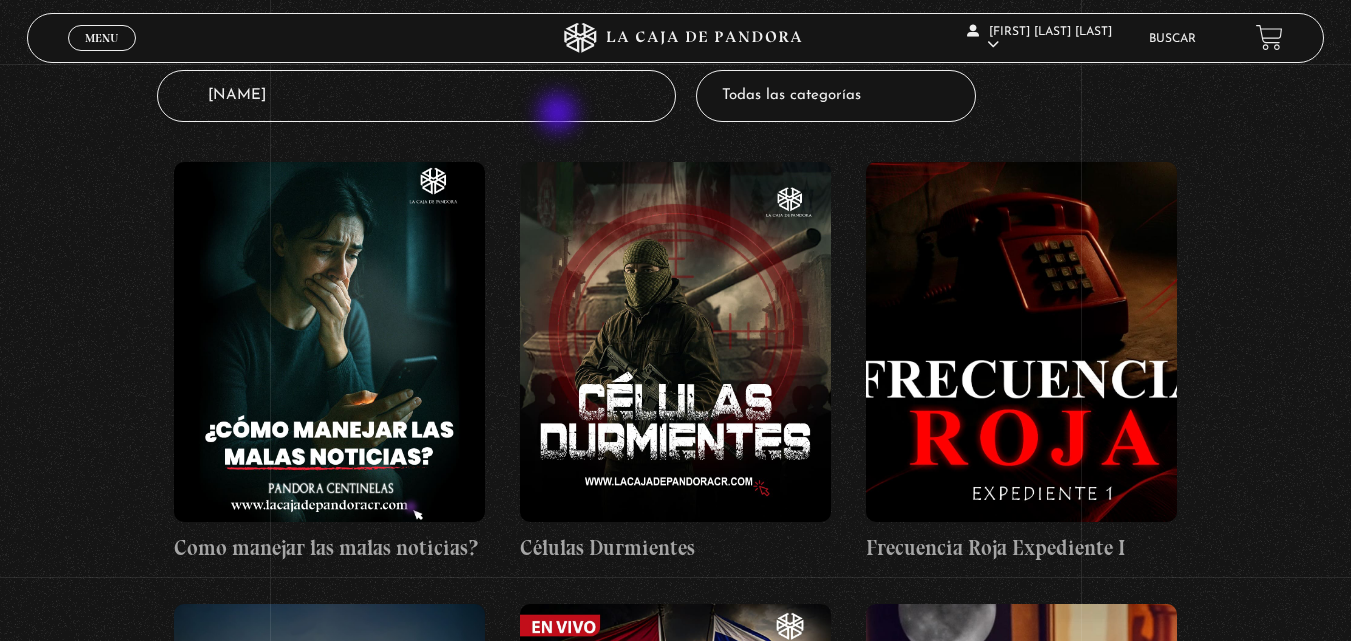 type on "warren" 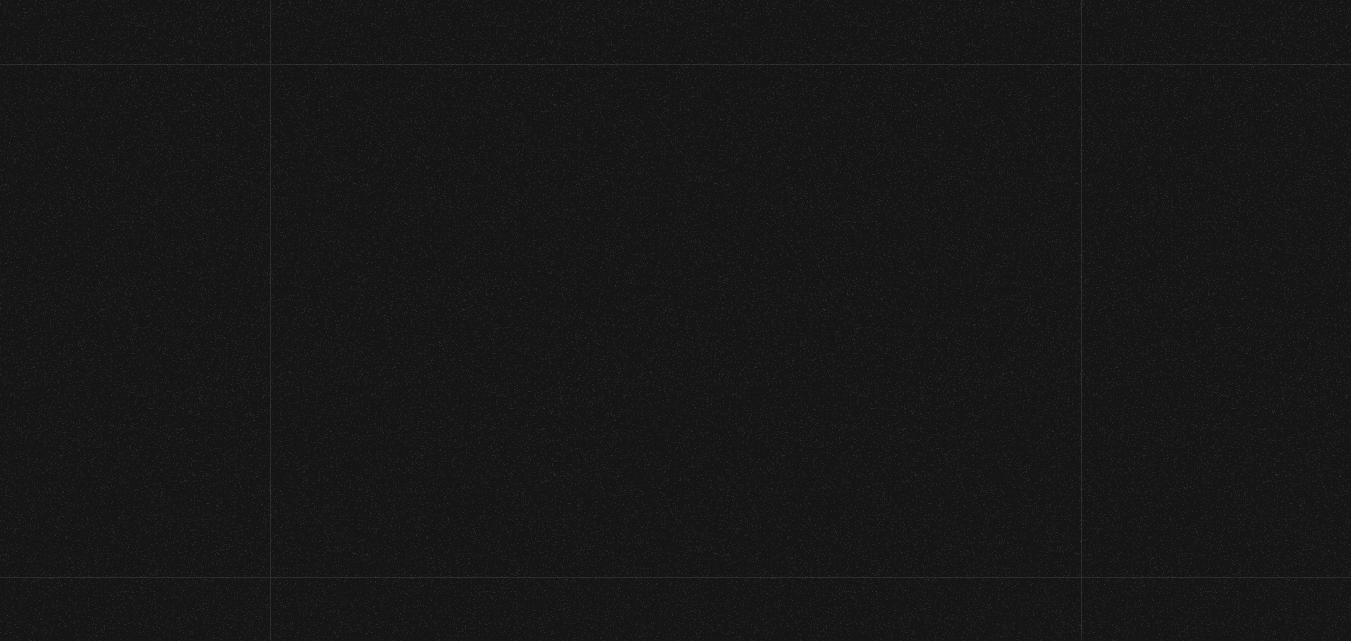 scroll, scrollTop: 0, scrollLeft: 0, axis: both 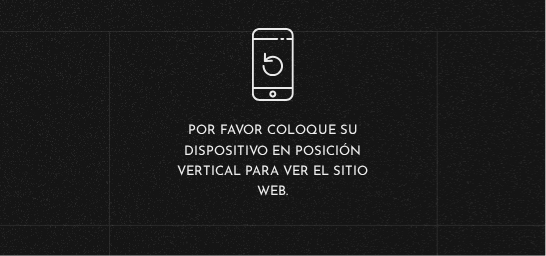 drag, startPoint x: 0, startPoint y: 0, endPoint x: 223, endPoint y: 42, distance: 226.92068 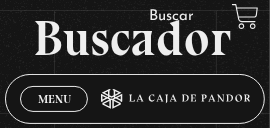 click on "Buscador" at bounding box center [147, 38] 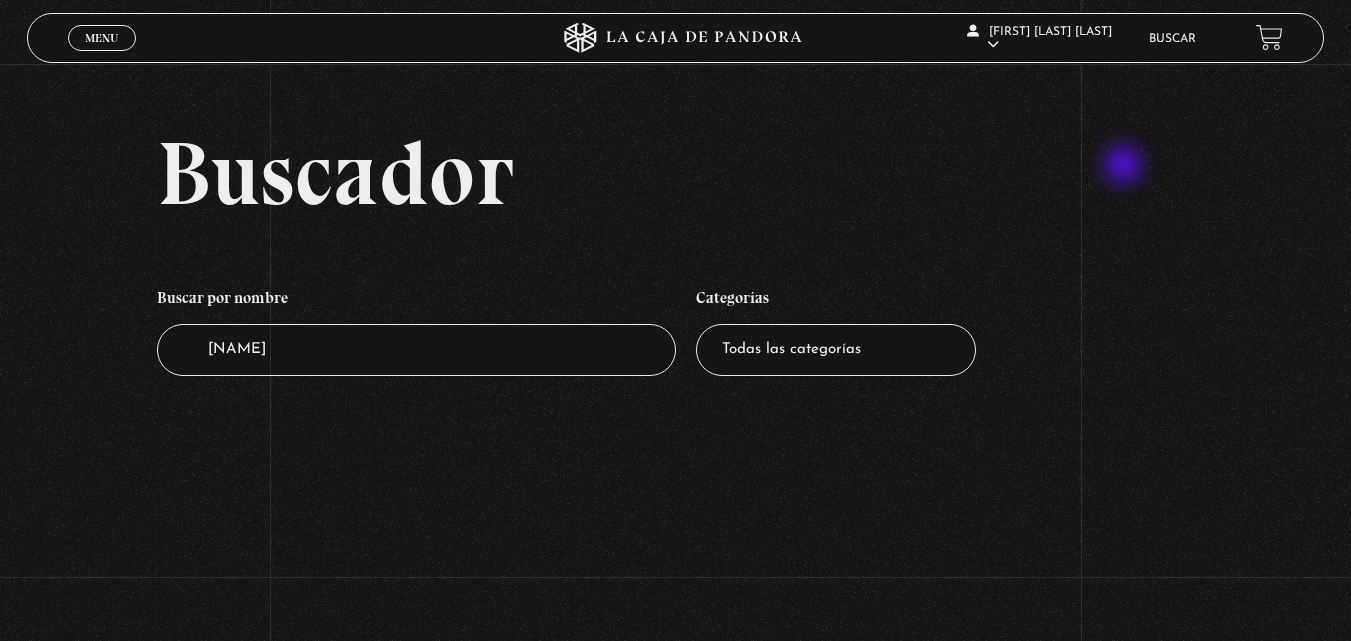 click on "Buscador" at bounding box center (740, 173) 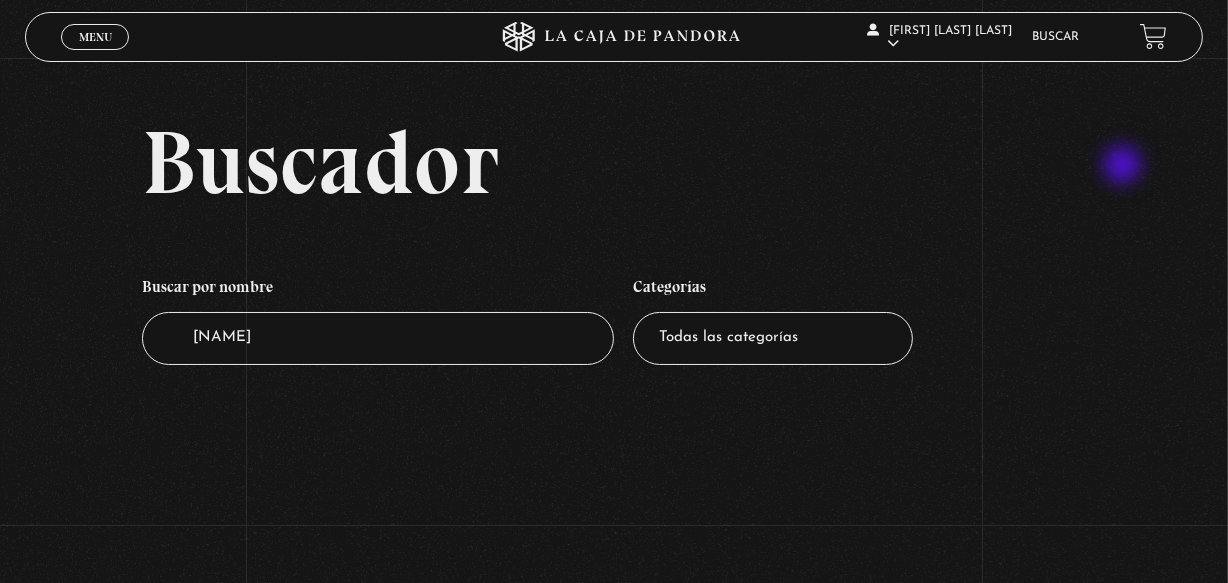 click on "Buscador" at bounding box center [672, 162] 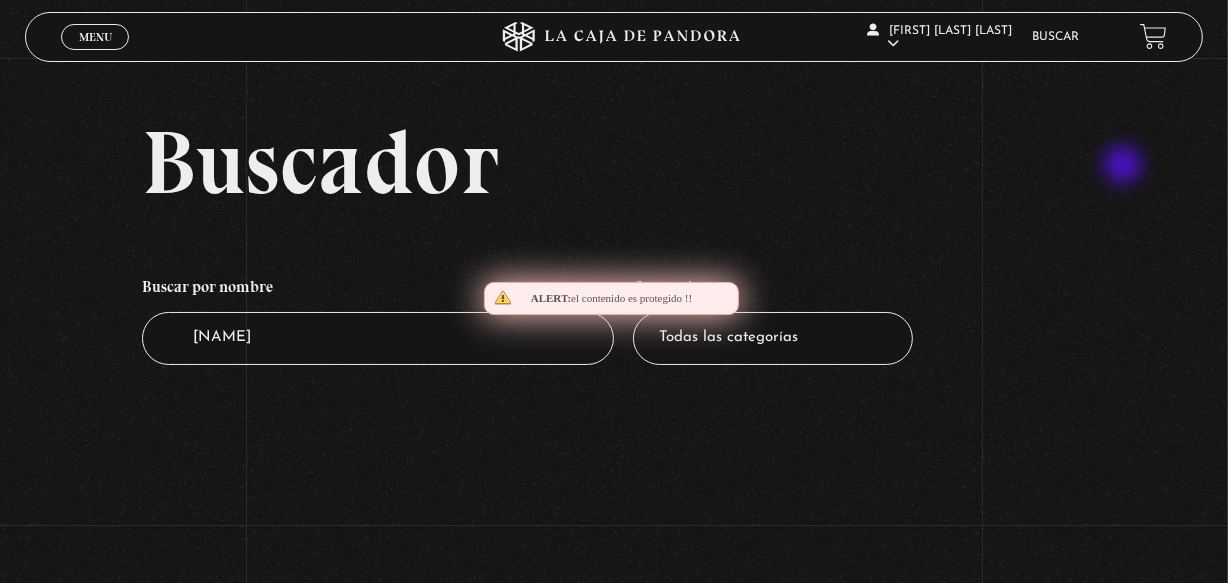 click on "Buscador" at bounding box center (672, 162) 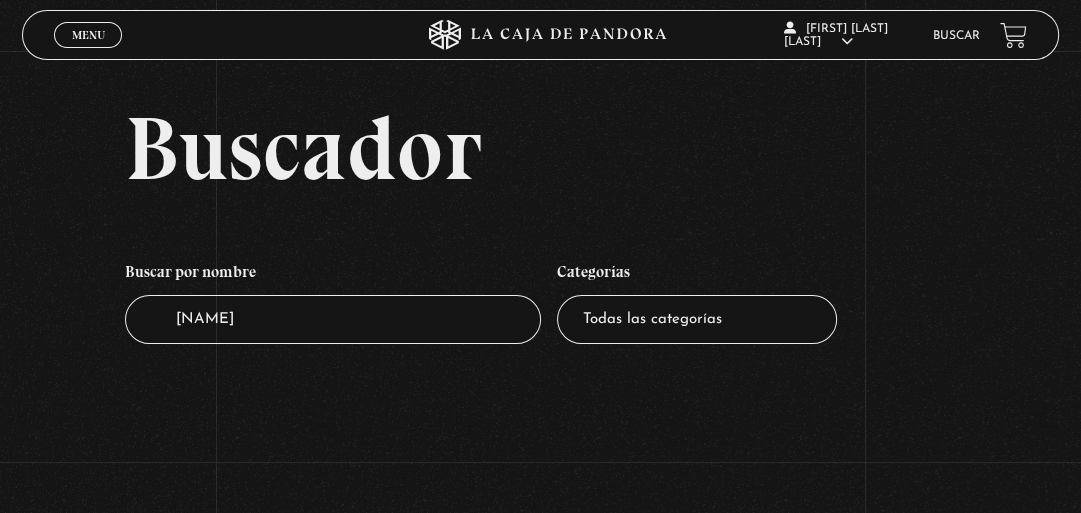 click on "Buscador" at bounding box center (592, 148) 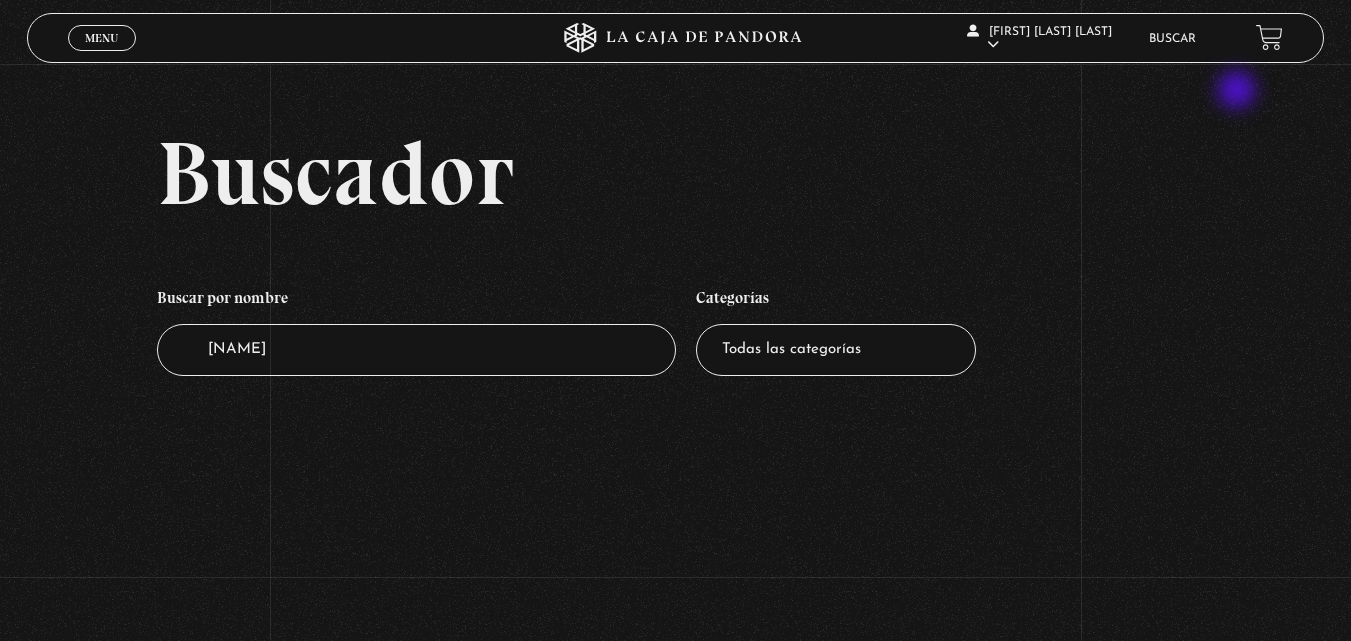 click on "Buscador
Buscar por nombre
Buscador warren 		 Categorías
Todas las categorías
11:11 Humanitario  (1)
Amo los Lunes  (2)
Análisis de series y películas  (22)
Asesinos Seriales  (2)
Centinelas  (113)
Charlas  (8)
Entrevistas  (7)
Hacktivismo  (5)
Mercado  (1)
Mundo Espiritual  (20)
Nuevo Orden Mundial NWO  (80)
Pandora Bio  (24)
Pandora Prepper  (23)
Pandora Tour  (3)
Paranormal  (11)
Pastelería  (1)
Peligros en la web  (4)
Regulares  (1)
Teorías de Conspiración  (7)" at bounding box center (675, 320) 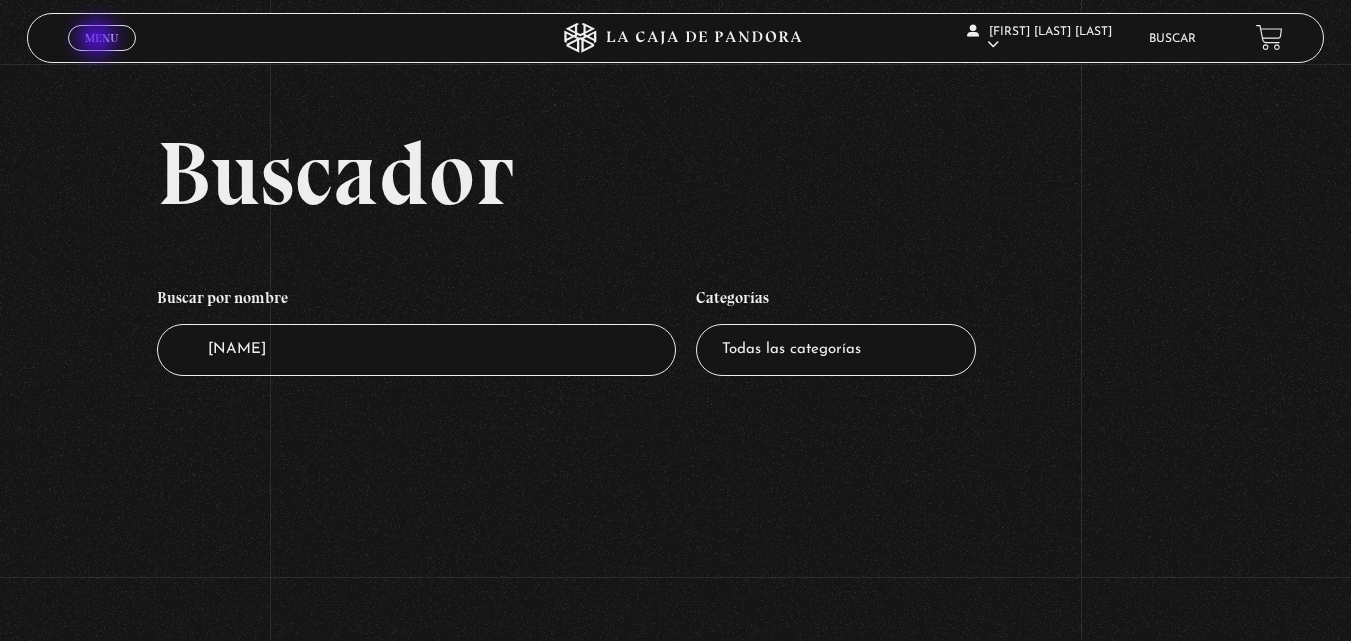 click on "Menu" at bounding box center [101, 38] 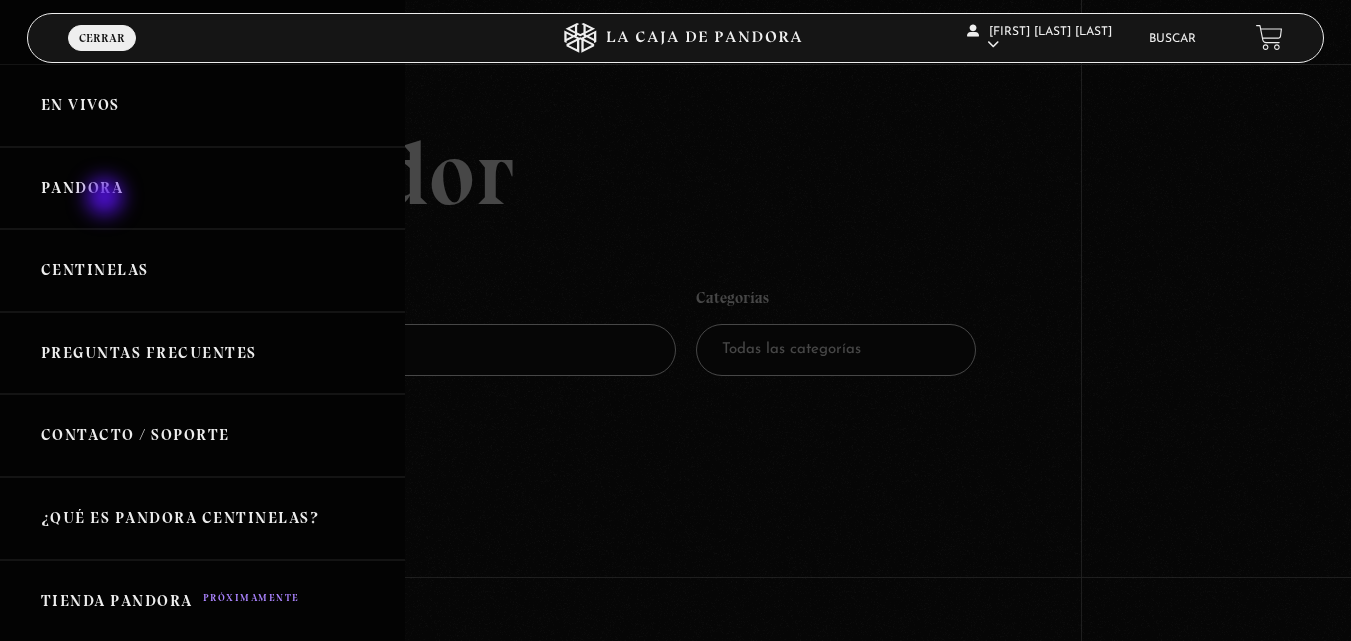 click on "Pandora" at bounding box center [202, 188] 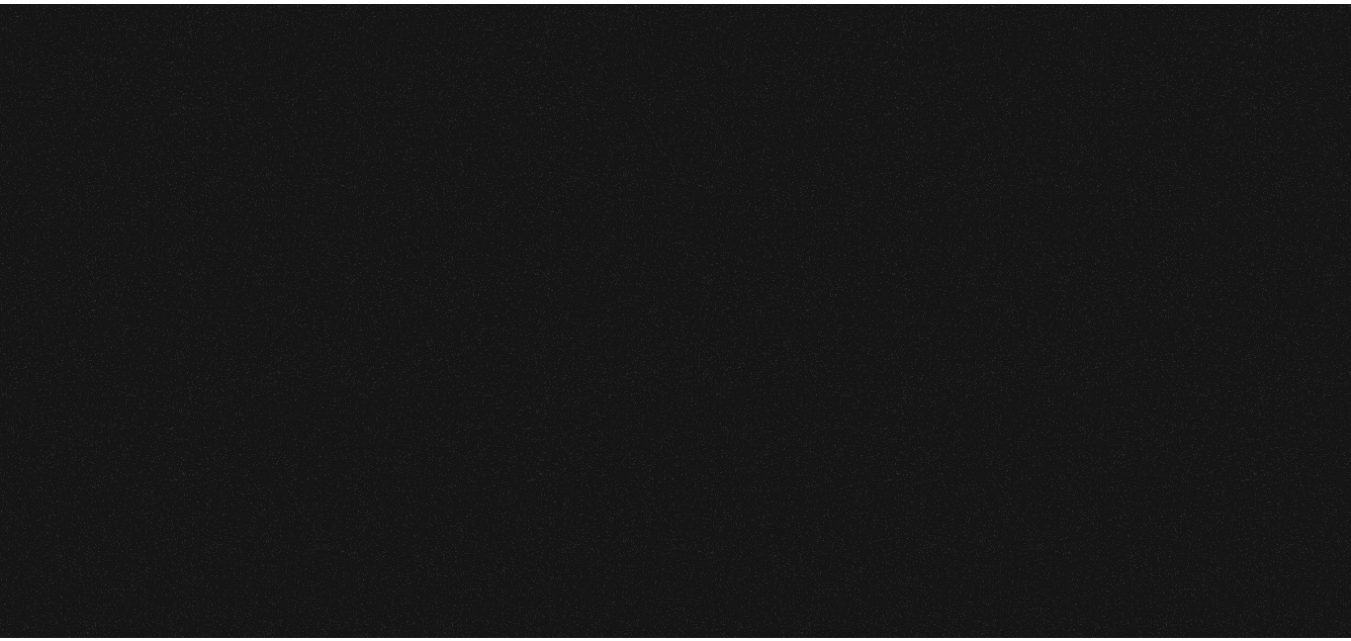 scroll, scrollTop: 0, scrollLeft: 0, axis: both 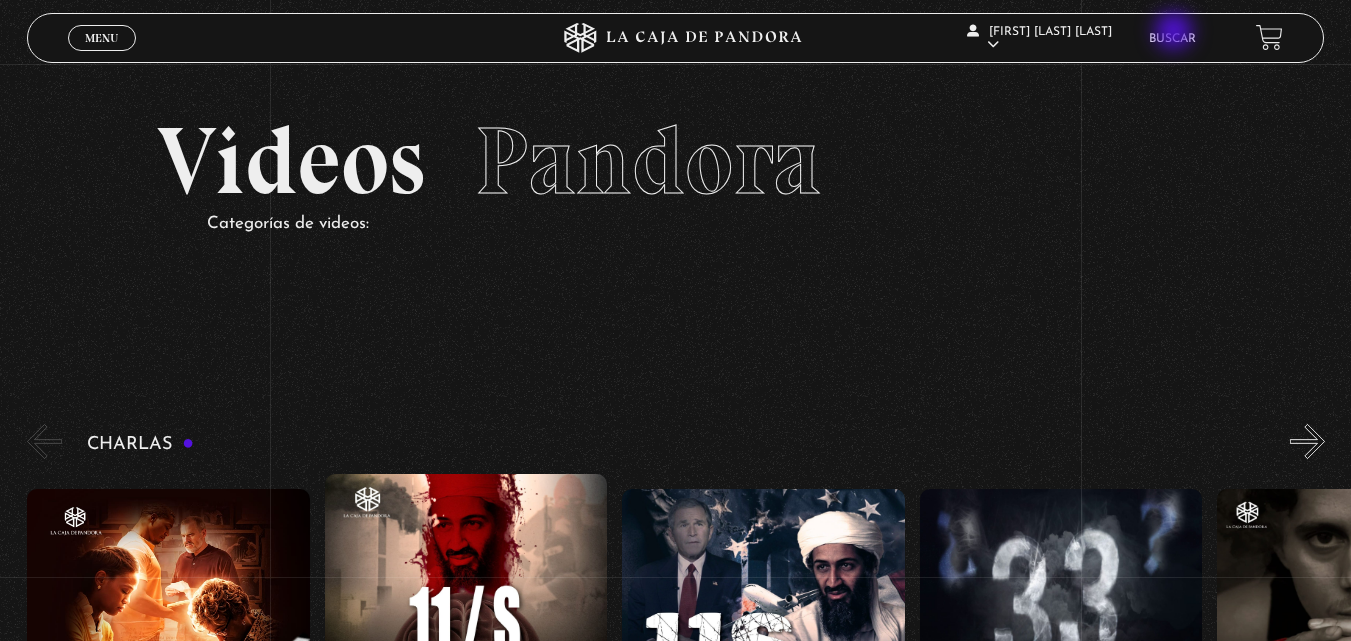 click on "Buscar" at bounding box center (1172, 39) 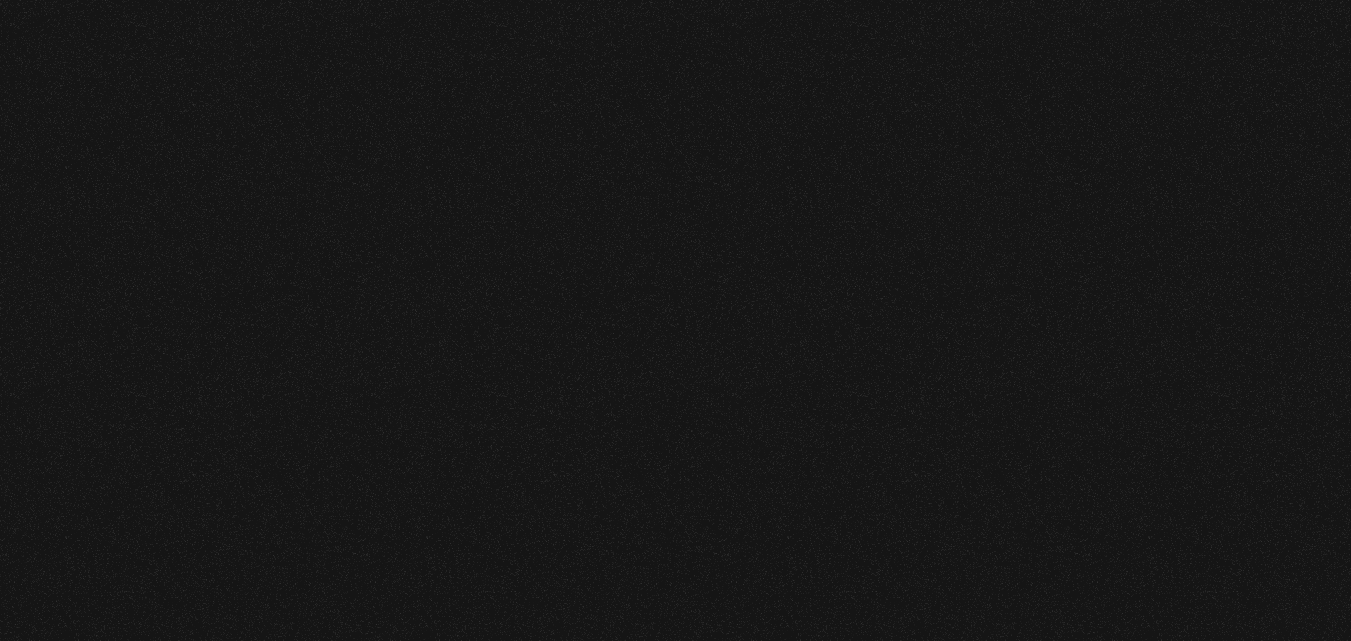 scroll, scrollTop: 0, scrollLeft: 0, axis: both 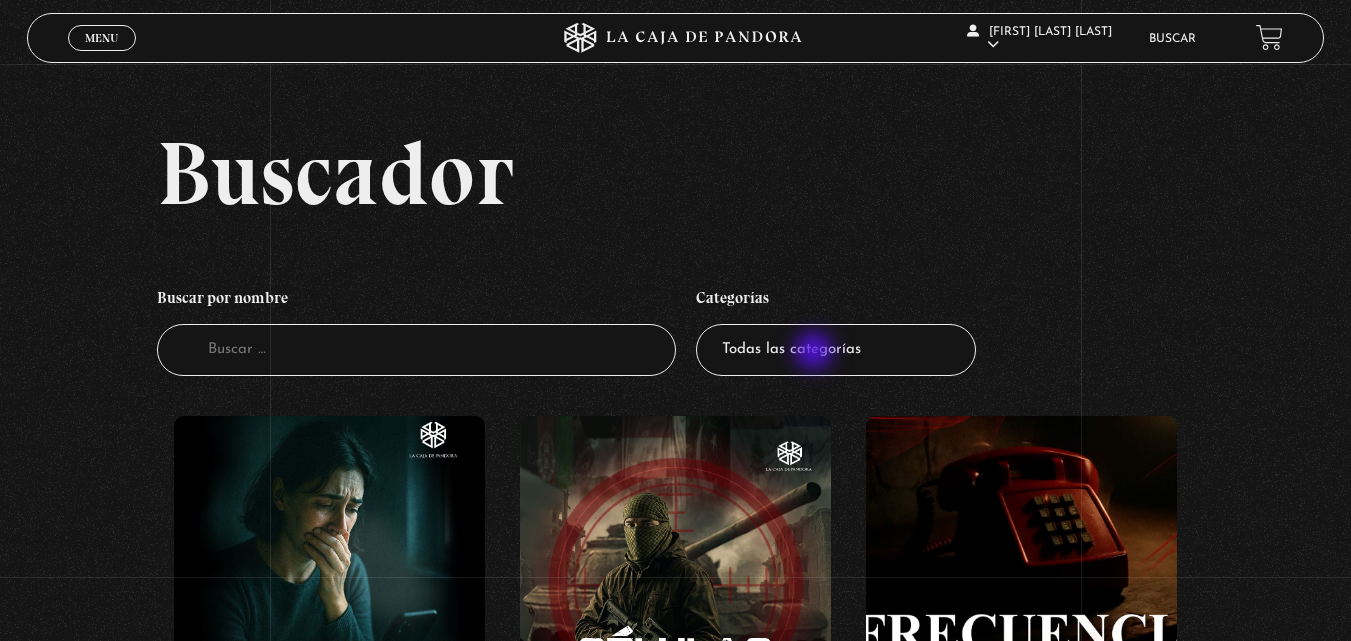 click on "Todas las categorías
11:11 Humanitario  (1)
Amo los Lunes  (2)
Análisis de series y películas  (22)
Asesinos Seriales  (2)
Centinelas  (113)
Charlas  (8)
Entrevistas  (7)
Hacktivismo  (5)
Mercado  (1)
Mundo Espiritual  (20)
Nuevo Orden Mundial NWO  (80)
Pandora Bio  (24)
Pandora Prepper  (23)
Pandora Tour  (3)
Paranormal  (11)
Pastelería  (1)
Peligros en la web  (4)
Regulares  (1)
Teorías de Conspiración  (7)" at bounding box center (836, 350) 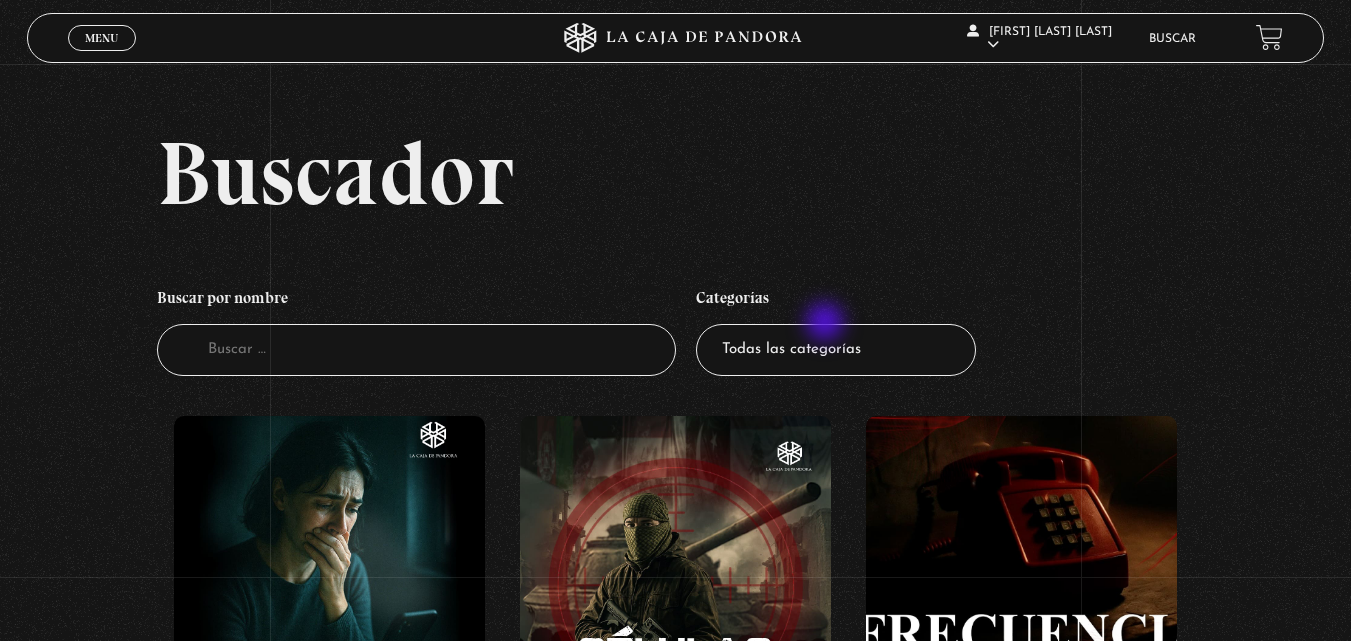 select on "series-y-peliculas" 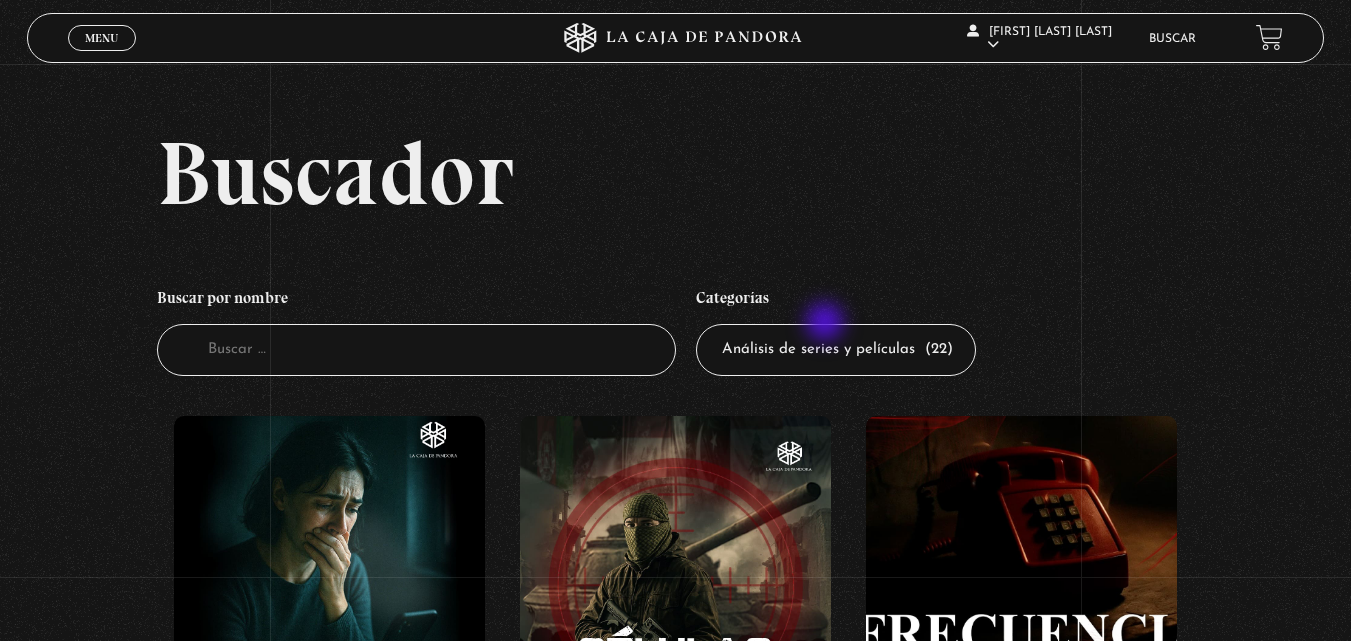 click on "Todas las categorías
11:11 Humanitario  (1)
Amo los Lunes  (2)
Análisis de series y películas  (22)
Asesinos Seriales  (2)
Centinelas  (113)
Charlas  (8)
Entrevistas  (7)
Hacktivismo  (5)
Mercado  (1)
Mundo Espiritual  (20)
Nuevo Orden Mundial NWO  (80)
Pandora Bio  (24)
Pandora Prepper  (23)
Pandora Tour  (3)
Paranormal  (11)
Pastelería  (1)
Peligros en la web  (4)
Regulares  (1)
Teorías de Conspiración  (7)" at bounding box center (836, 350) 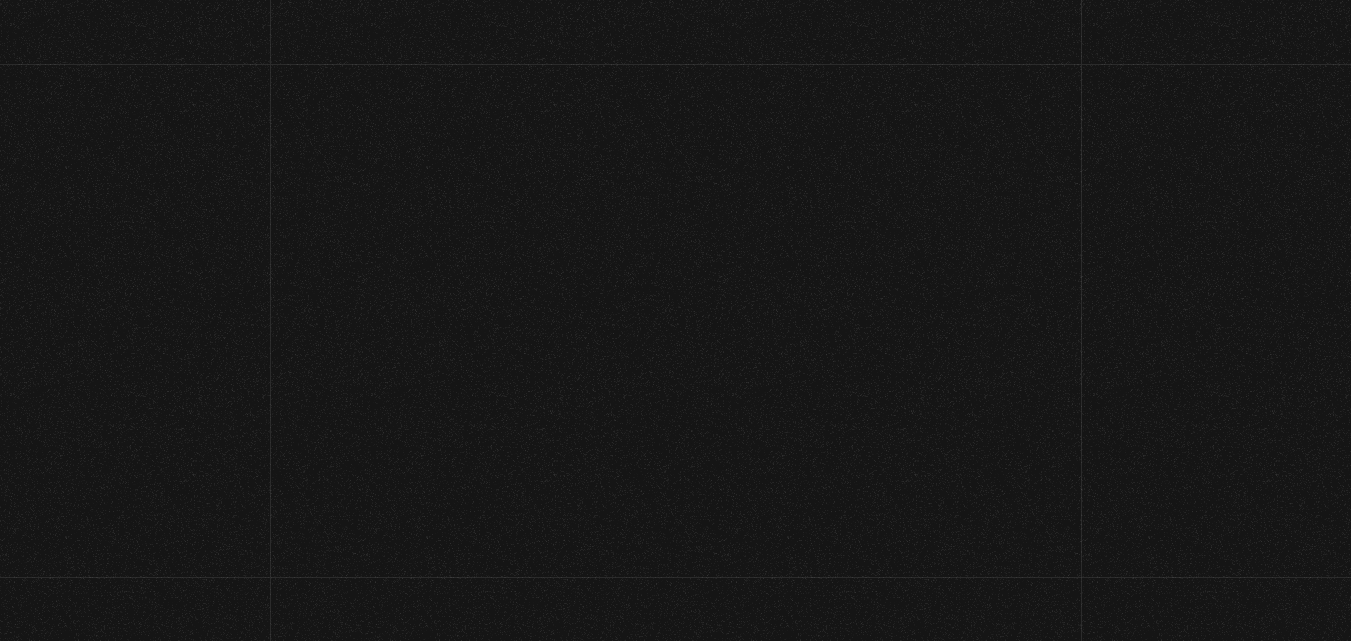 scroll, scrollTop: 0, scrollLeft: 0, axis: both 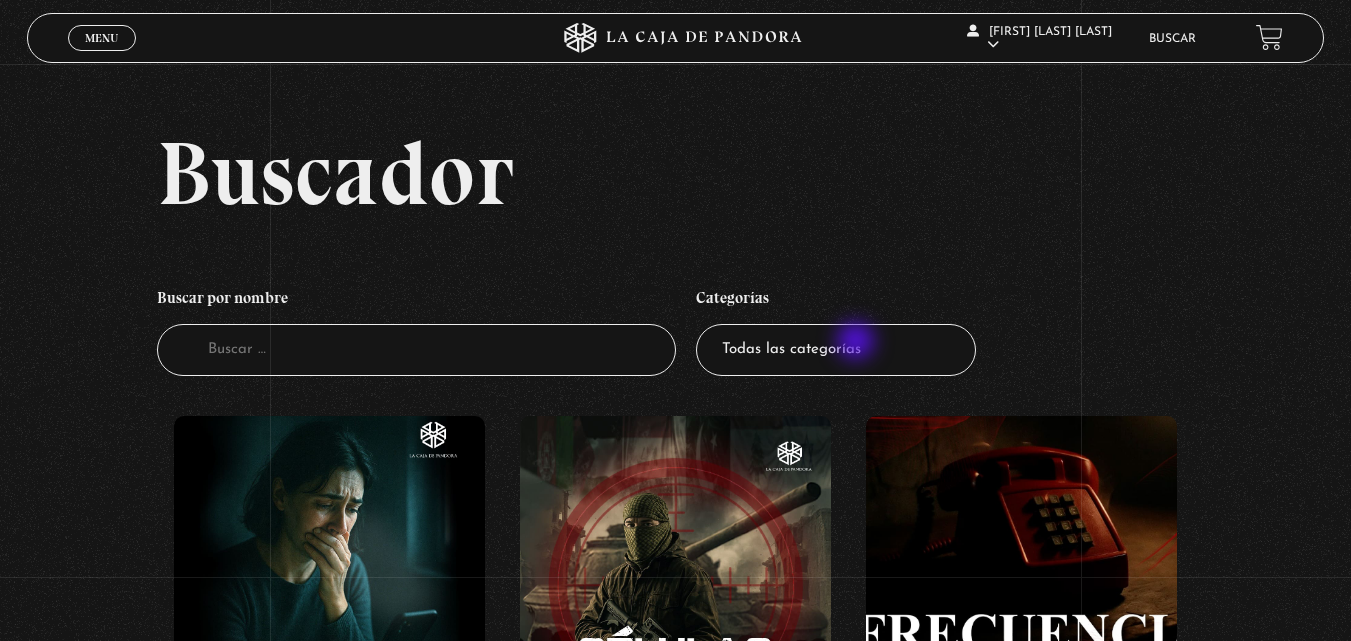click on "Todas las categorías
11:11 Humanitario  (1)
Amo los Lunes  (2)
Análisis de series y películas  (22)
Asesinos Seriales  (2)
Centinelas  (113)
Charlas  (8)
Entrevistas  (7)
Hacktivismo  (5)
Mercado  (1)
Mundo Espiritual  (20)
Nuevo Orden Mundial NWO  (80)
Pandora Bio  (24)
Pandora Prepper  (23)
Pandora Tour  (3)
Paranormal  (11)
Pastelería  (1)
Peligros en la web  (4)
Regulares  (1)
Teorías de Conspiración  (7)" at bounding box center (836, 350) 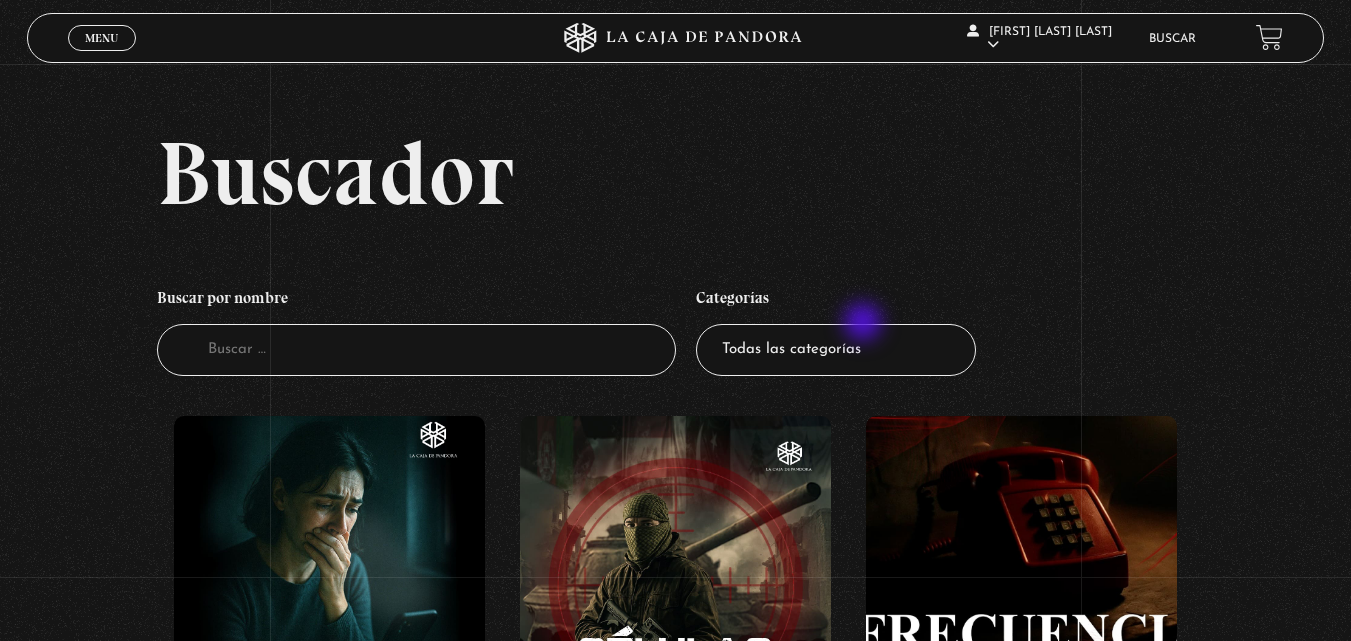 select on "series-y-peliculas" 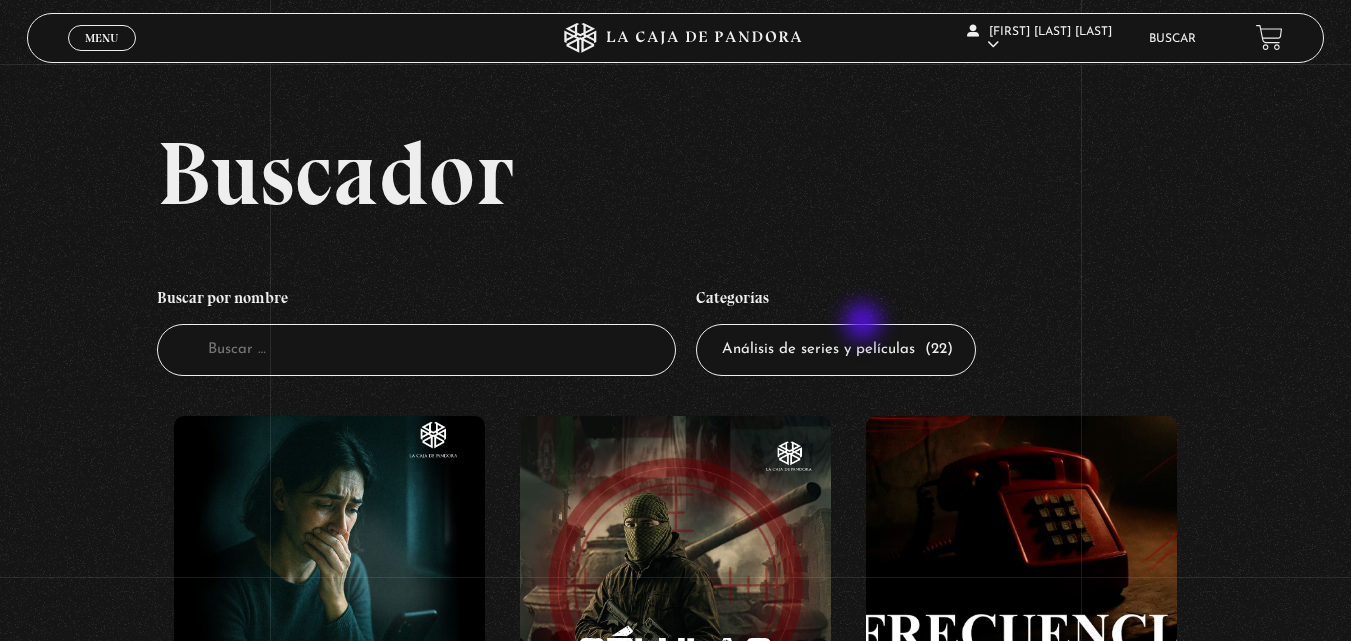 click on "Todas las categorías
11:11 Humanitario  (1)
Amo los Lunes  (2)
Análisis de series y películas  (22)
Asesinos Seriales  (2)
Centinelas  (113)
Charlas  (8)
Entrevistas  (7)
Hacktivismo  (5)
Mercado  (1)
Mundo Espiritual  (20)
Nuevo Orden Mundial NWO  (80)
Pandora Bio  (24)
Pandora Prepper  (23)
Pandora Tour  (3)
Paranormal  (11)
Pastelería  (1)
Peligros en la web  (4)
Regulares  (1)
Teorías de Conspiración  (7)" at bounding box center (836, 350) 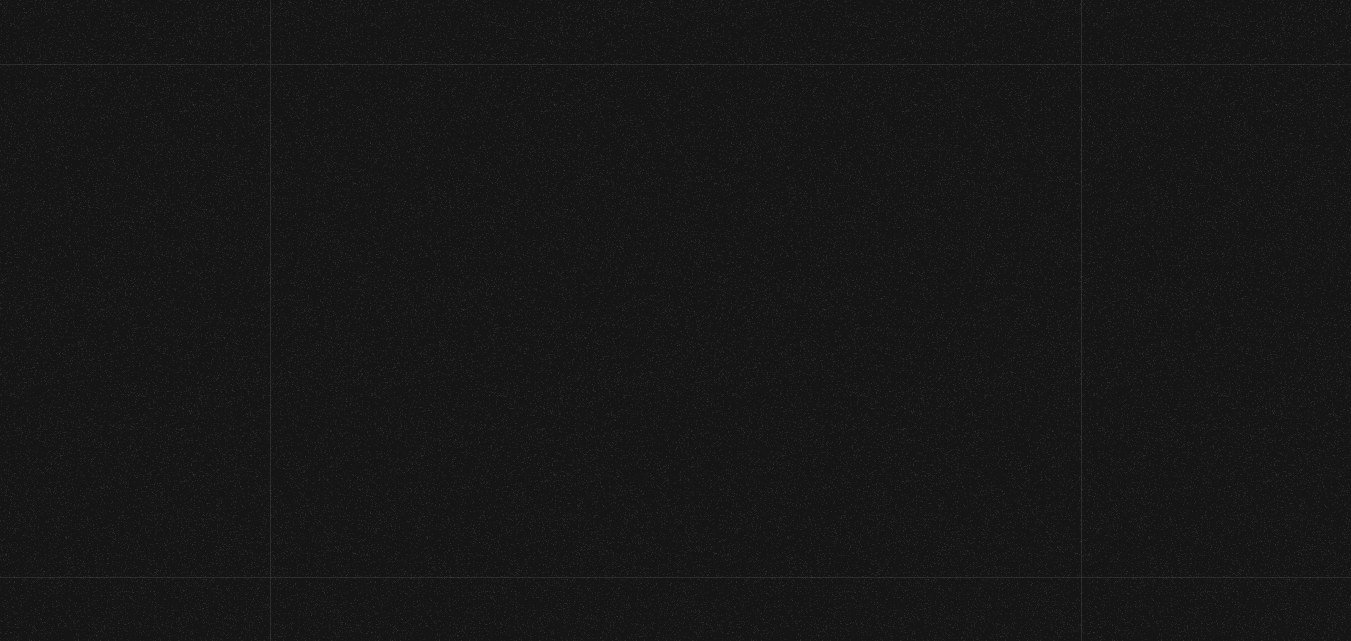 scroll, scrollTop: 0, scrollLeft: 0, axis: both 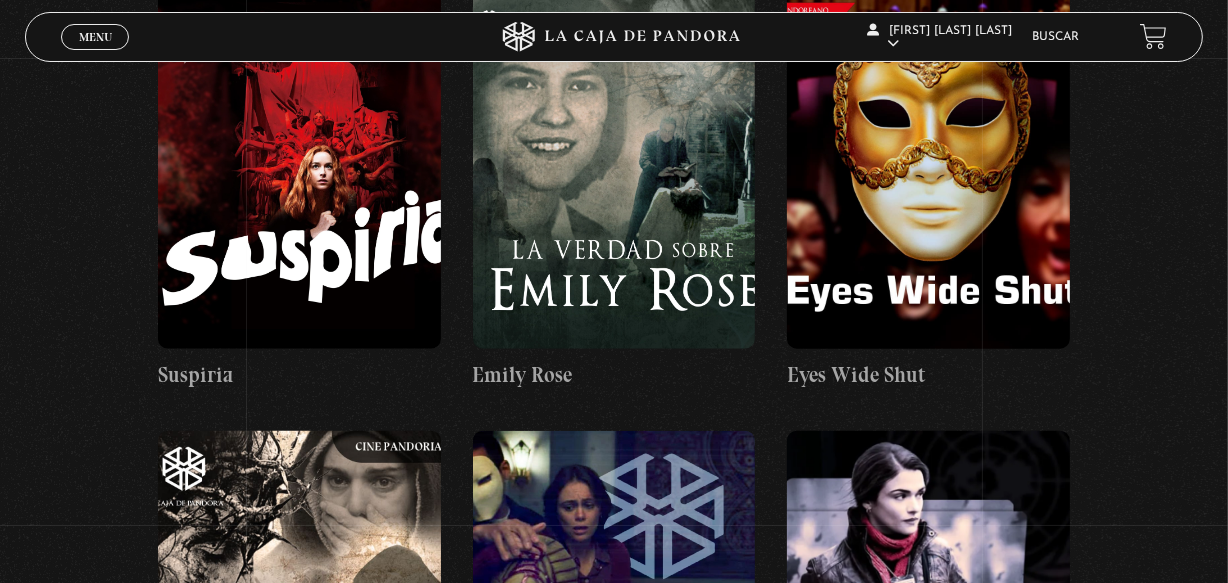 click on "Buscador
Buscar por nombre
Buscador 		 Categorías
Todas las categorías
11:11 Humanitario  (1)
Amo los Lunes  (2)
Análisis de series y películas  (22)
Asesinos Seriales  (2)
Centinelas  (113)
Charlas  (8)
Entrevistas  (7)
Hacktivismo  (5)
Mercado  (1)
Mundo Espiritual  (20)
Nuevo Orden Mundial NWO  (80)
Pandora Bio  (24)
Pandora Prepper  (23)
Pandora Tour  (3)
Paranormal  (11)
Pastelería  (1)
Peligros en la web  (4)
Regulares  (1)
Teorías de Conspiración  (7)" at bounding box center (614, 303) 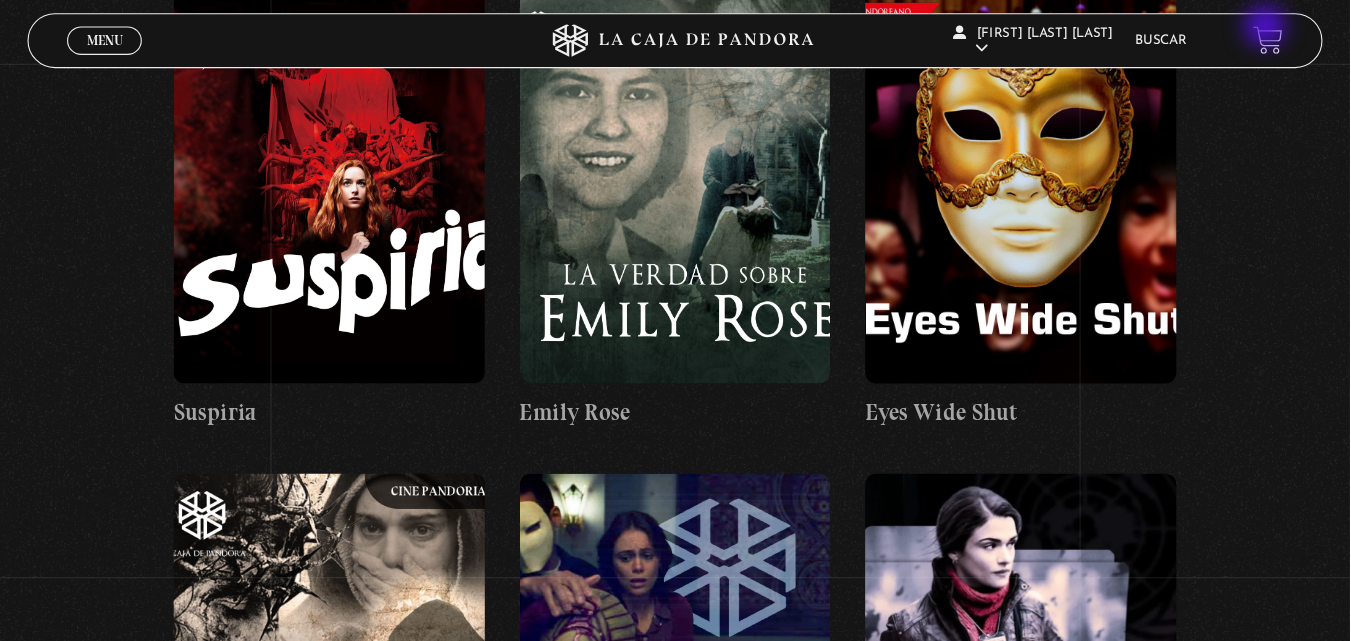 scroll, scrollTop: 1741, scrollLeft: 0, axis: vertical 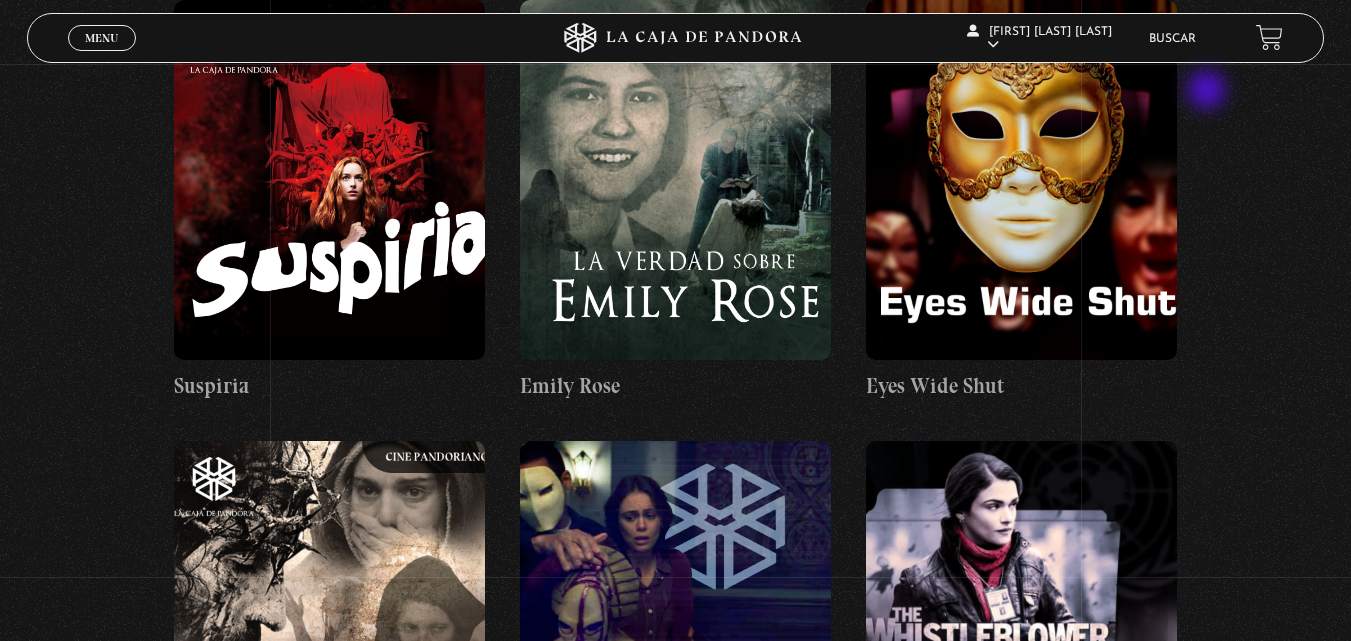 click on "Buscador
Buscar por nombre
Buscador 		 Categorías
Todas las categorías
11:11 Humanitario  (1)
Amo los Lunes  (2)
Análisis de series y películas  (22)
Asesinos Seriales  (2)
Centinelas  (113)
Charlas  (8)
Entrevistas  (7)
Hacktivismo  (5)
Mercado  (1)
Mundo Espiritual  (20)
Nuevo Orden Mundial NWO  (80)
Pandora Bio  (24)
Pandora Prepper  (23)
Pandora Tour  (3)
Paranormal  (11)
Pastelería  (1)
Peligros en la web  (4)
Regulares  (1)
Teorías de Conspiración  (7)" at bounding box center (675, 313) 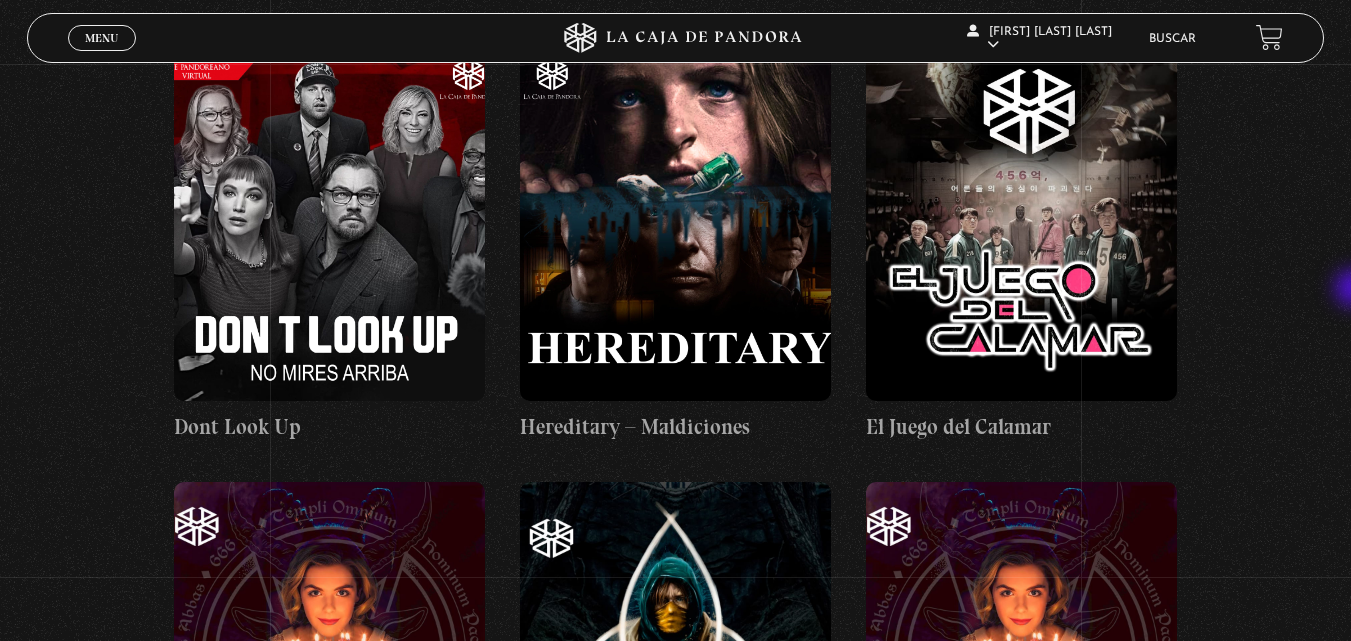 scroll, scrollTop: 2633, scrollLeft: 0, axis: vertical 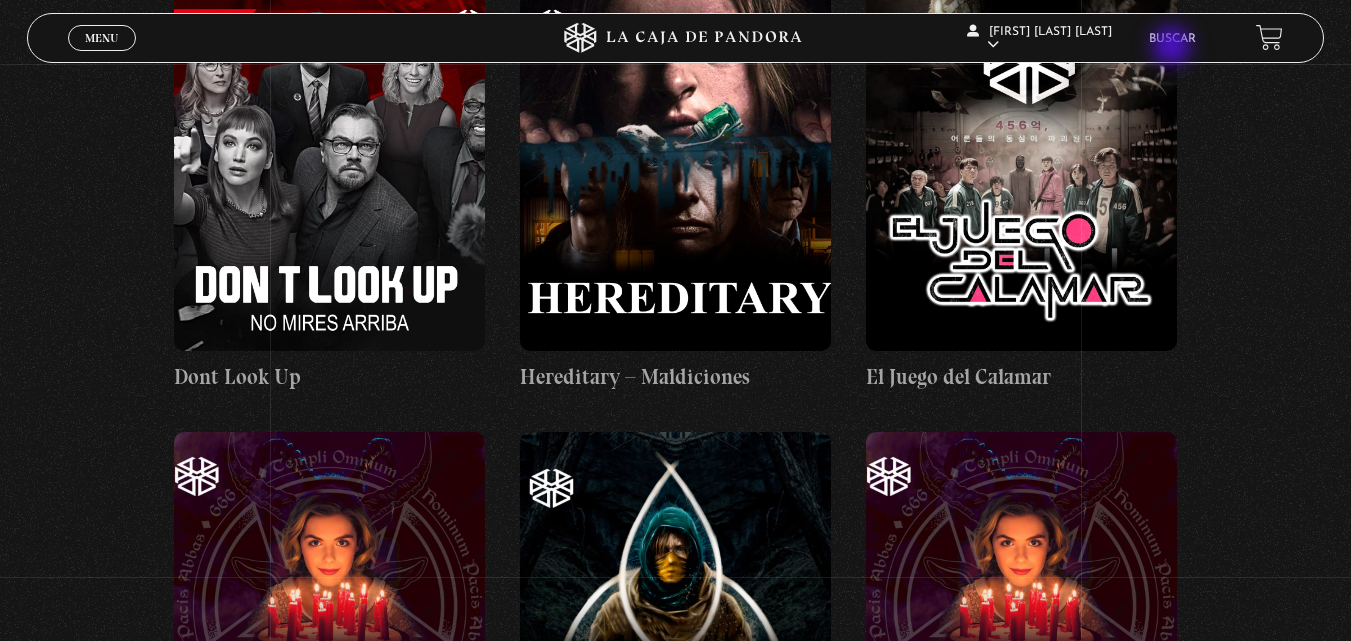 click on "Buscar" at bounding box center [1172, 38] 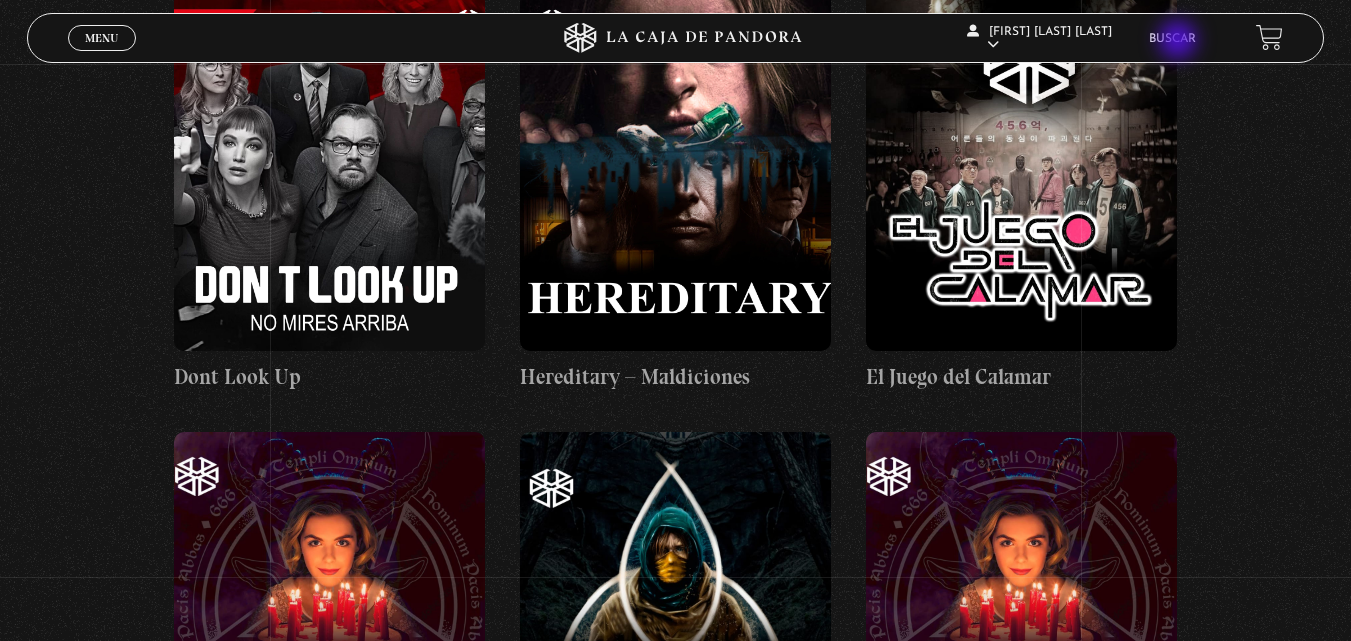 click on "Buscar" at bounding box center (1172, 39) 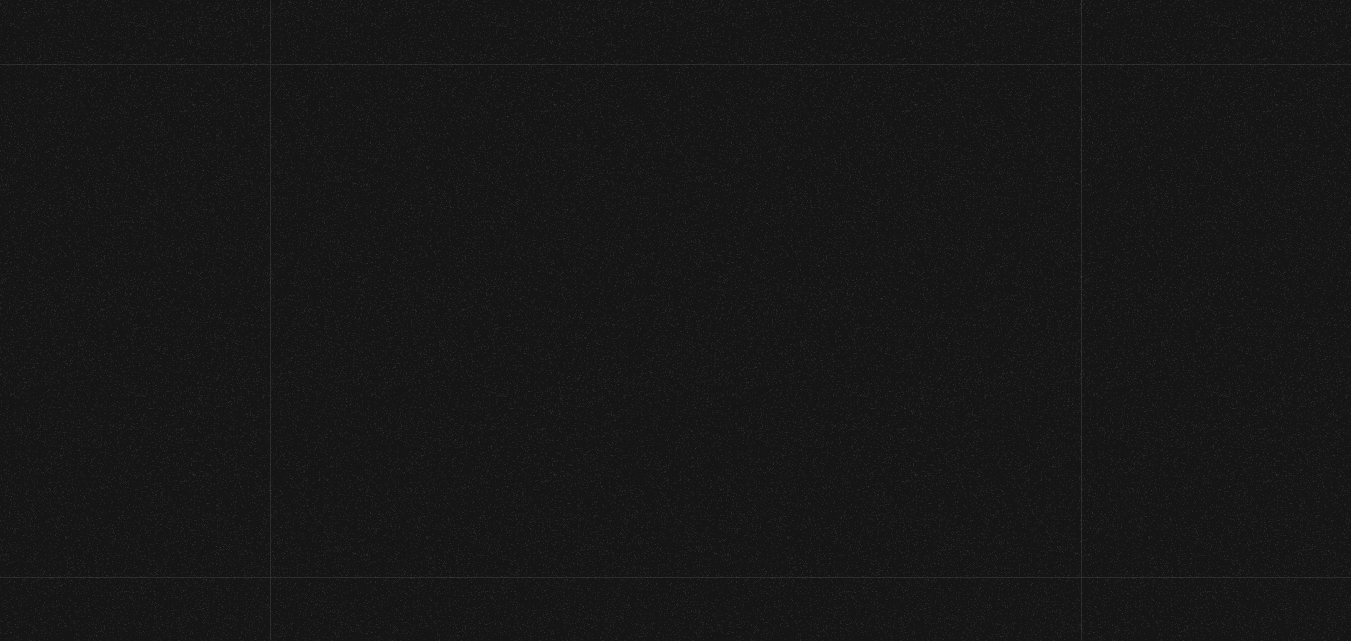 scroll, scrollTop: 0, scrollLeft: 0, axis: both 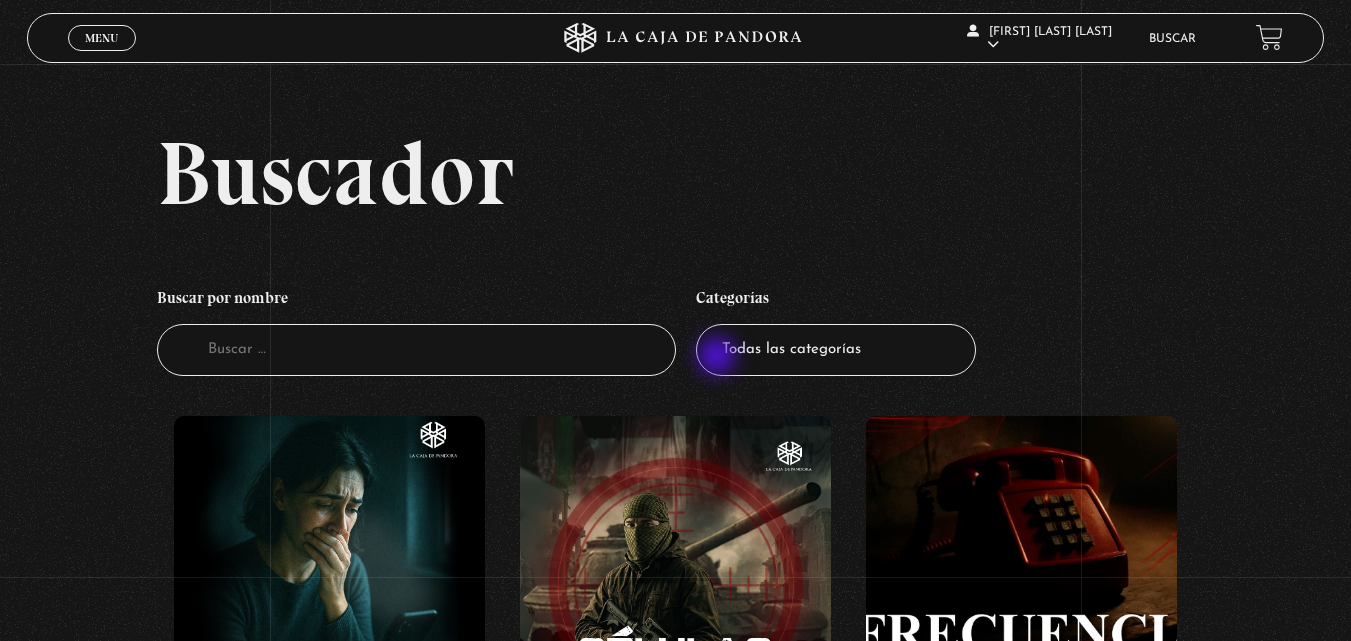 click on "Todas las categorías
11:11 Humanitario  (1)
Amo los Lunes  (2)
Análisis de series y películas  (22)
Asesinos Seriales  (2)
Centinelas  (113)
Charlas  (8)
Entrevistas  (7)
Hacktivismo  (5)
Mercado  (1)
Mundo Espiritual  (20)
Nuevo Orden Mundial NWO  (80)
Pandora Bio  (24)
Pandora Prepper  (23)
Pandora Tour  (3)
Paranormal  (11)
Pastelería  (1)
Peligros en la web  (4)
Regulares  (1)
Teorías de Conspiración  (7)" at bounding box center (836, 350) 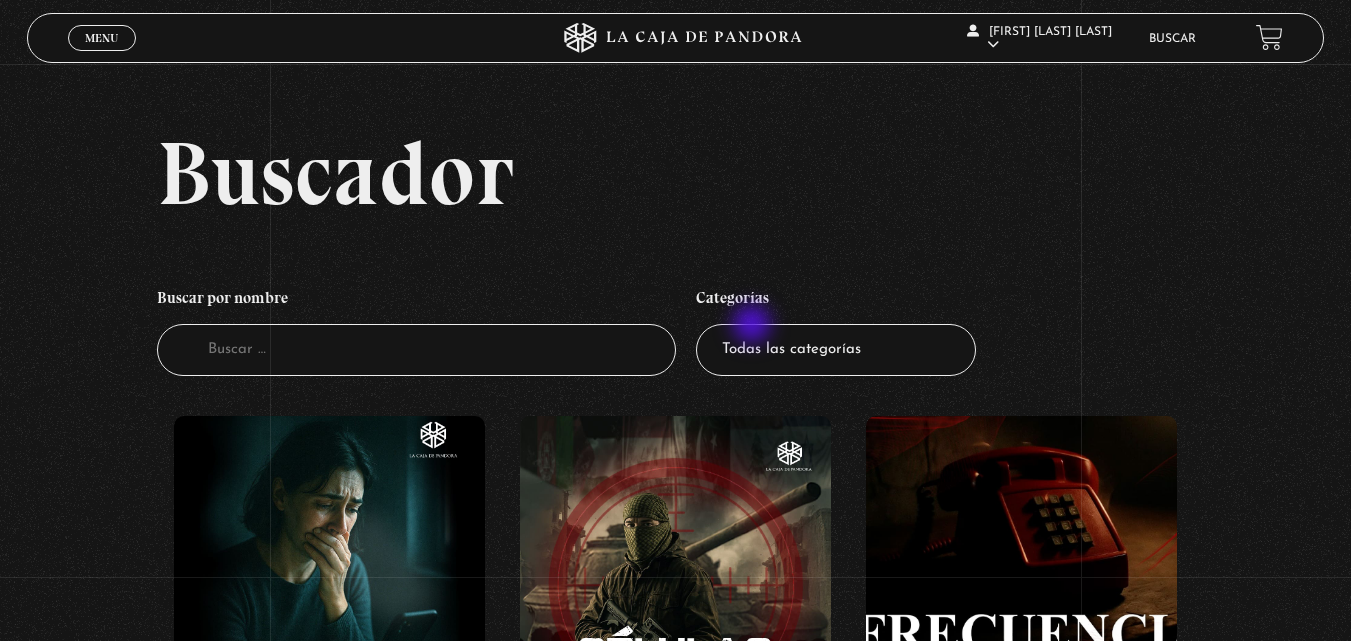 select on "centinelas" 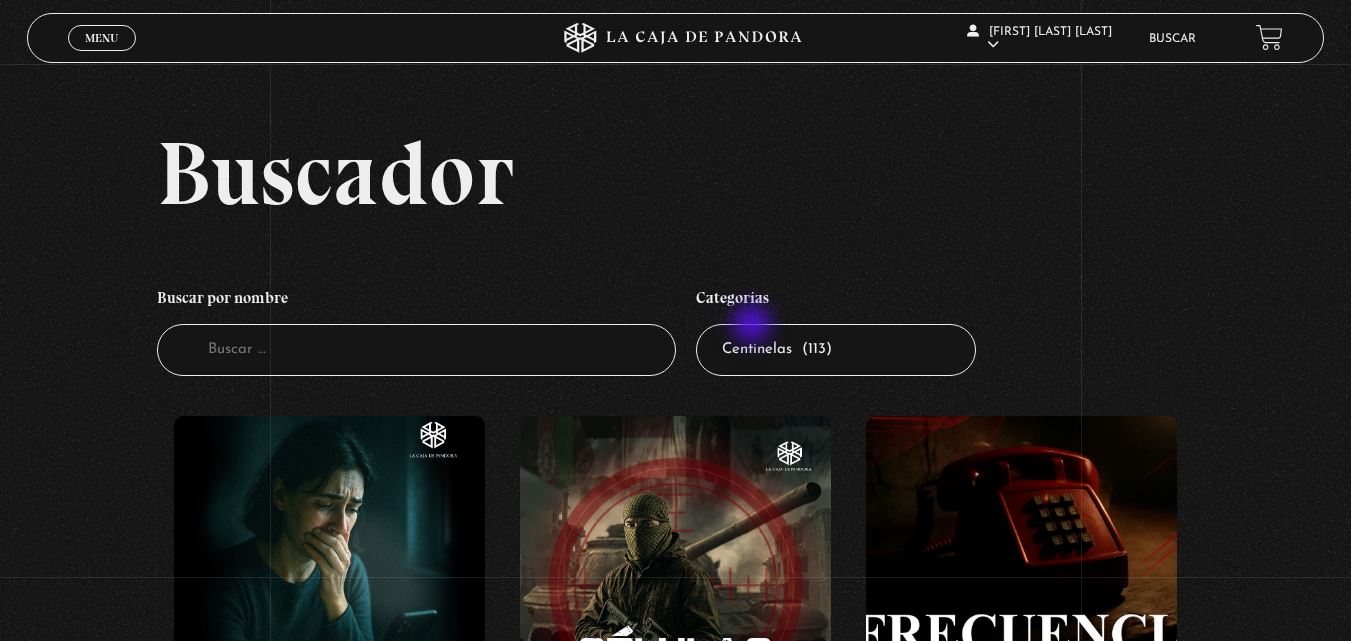 click on "Todas las categorías
11:11 Humanitario  (1)
Amo los Lunes  (2)
Análisis de series y películas  (22)
Asesinos Seriales  (2)
Centinelas  (113)
Charlas  (8)
Entrevistas  (7)
Hacktivismo  (5)
Mercado  (1)
Mundo Espiritual  (20)
Nuevo Orden Mundial NWO  (80)
Pandora Bio  (24)
Pandora Prepper  (23)
Pandora Tour  (3)
Paranormal  (11)
Pastelería  (1)
Peligros en la web  (4)
Regulares  (1)
Teorías de Conspiración  (7)" at bounding box center [836, 350] 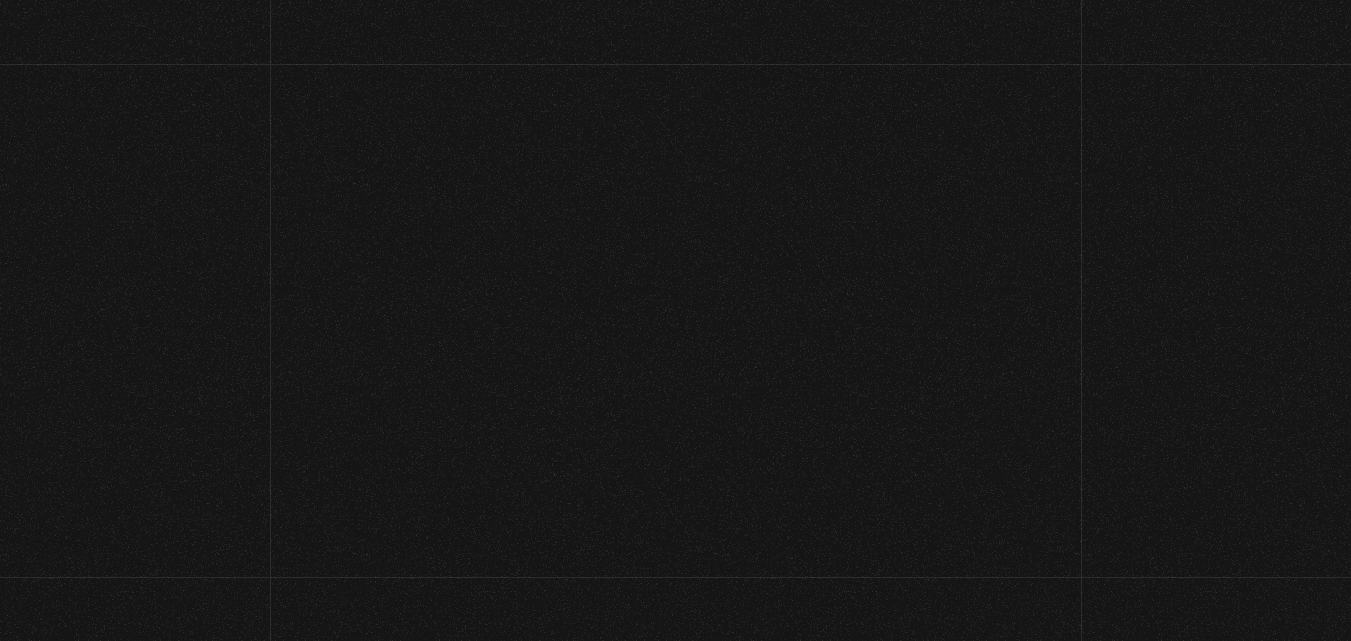 scroll, scrollTop: 0, scrollLeft: 0, axis: both 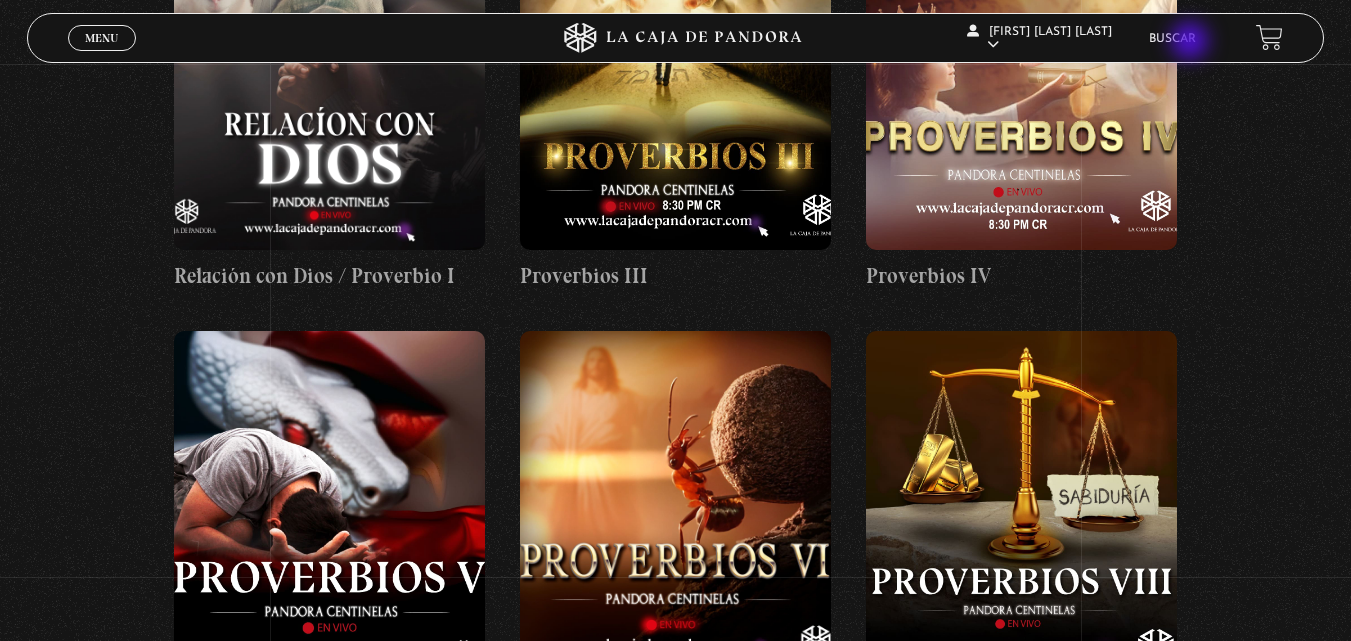 click on "Buscar" at bounding box center [1172, 39] 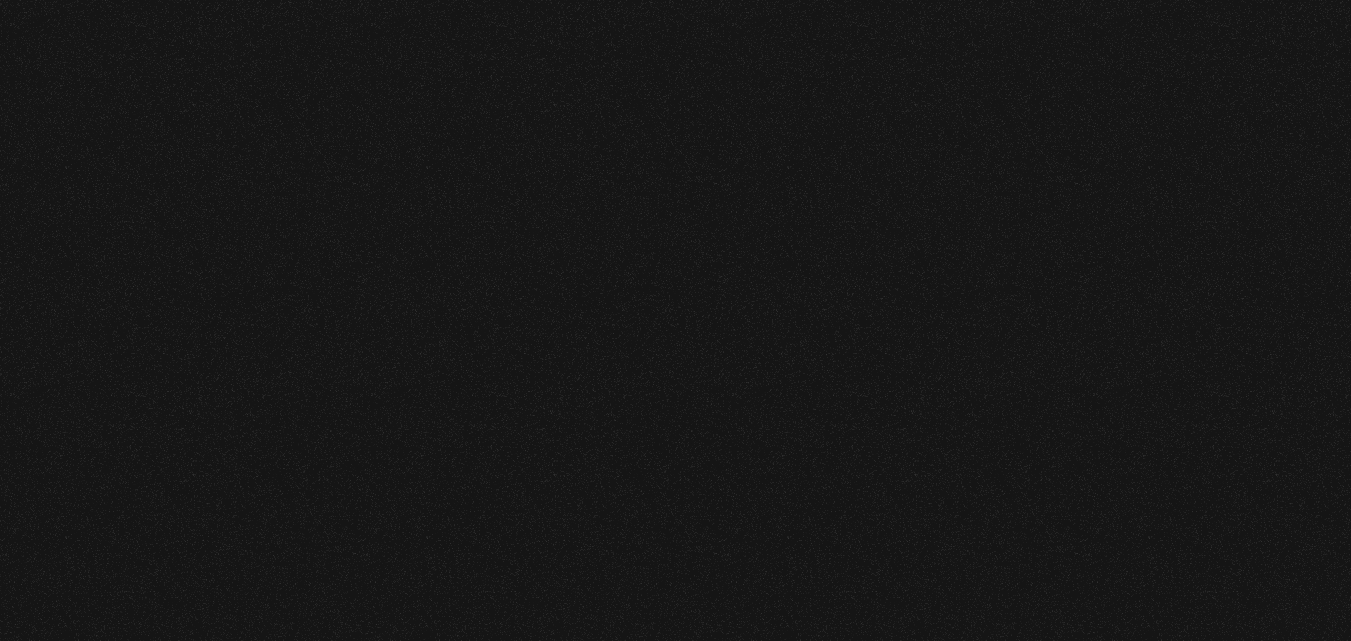 scroll, scrollTop: 0, scrollLeft: 0, axis: both 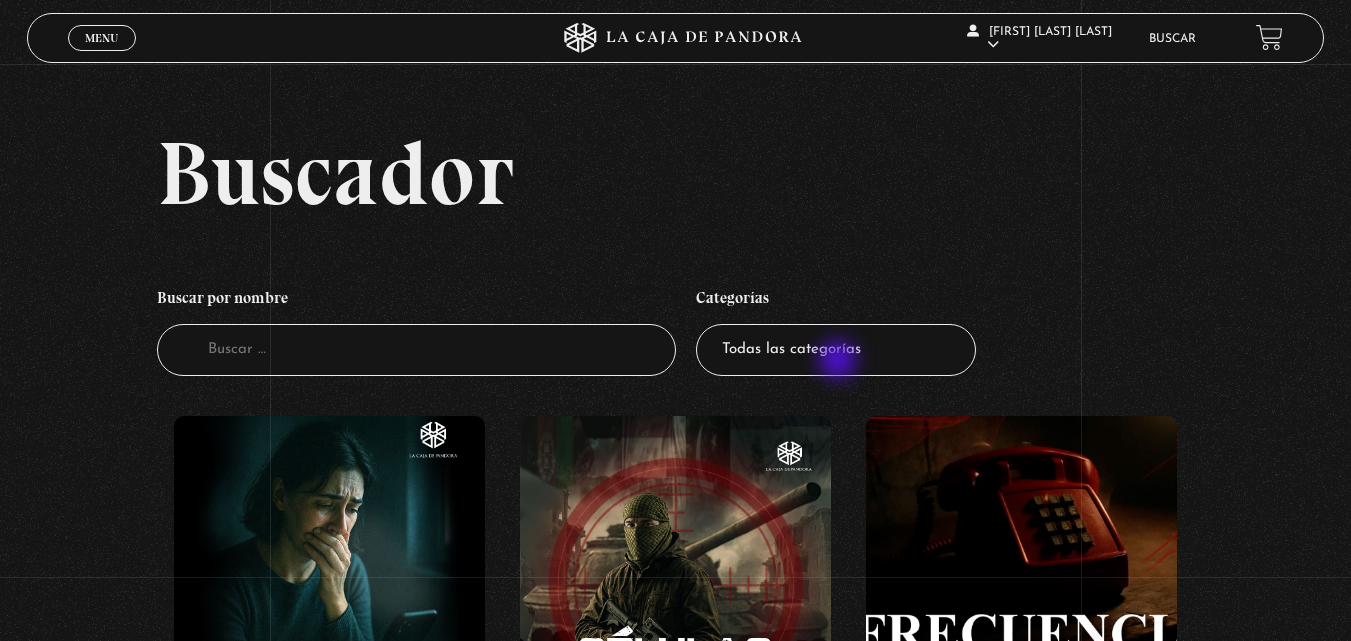 click on "Todas las categorías
11:11 Humanitario  (1)
Amo los Lunes  (2)
Análisis de series y películas  (22)
Asesinos Seriales  (2)
Centinelas  (113)
Charlas  (8)
Entrevistas  (7)
Hacktivismo  (5)
Mercado  (1)
Mundo Espiritual  (20)
Nuevo Orden Mundial NWO  (80)
Pandora Bio  (24)
Pandora Prepper  (23)
Pandora Tour  (3)
Paranormal  (11)
Pastelería  (1)
Peligros en la web  (4)
Regulares  (1)
Teorías de Conspiración  (7)" at bounding box center (836, 350) 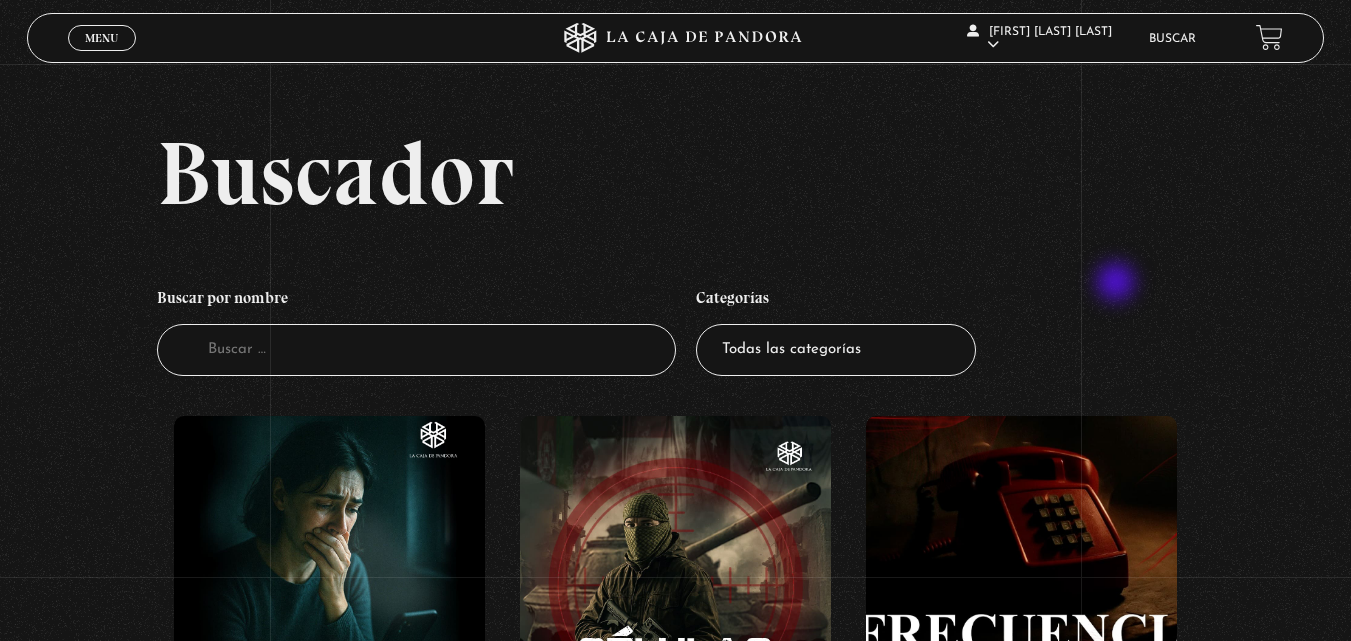 drag, startPoint x: 1118, startPoint y: 284, endPoint x: 1365, endPoint y: 236, distance: 251.62074 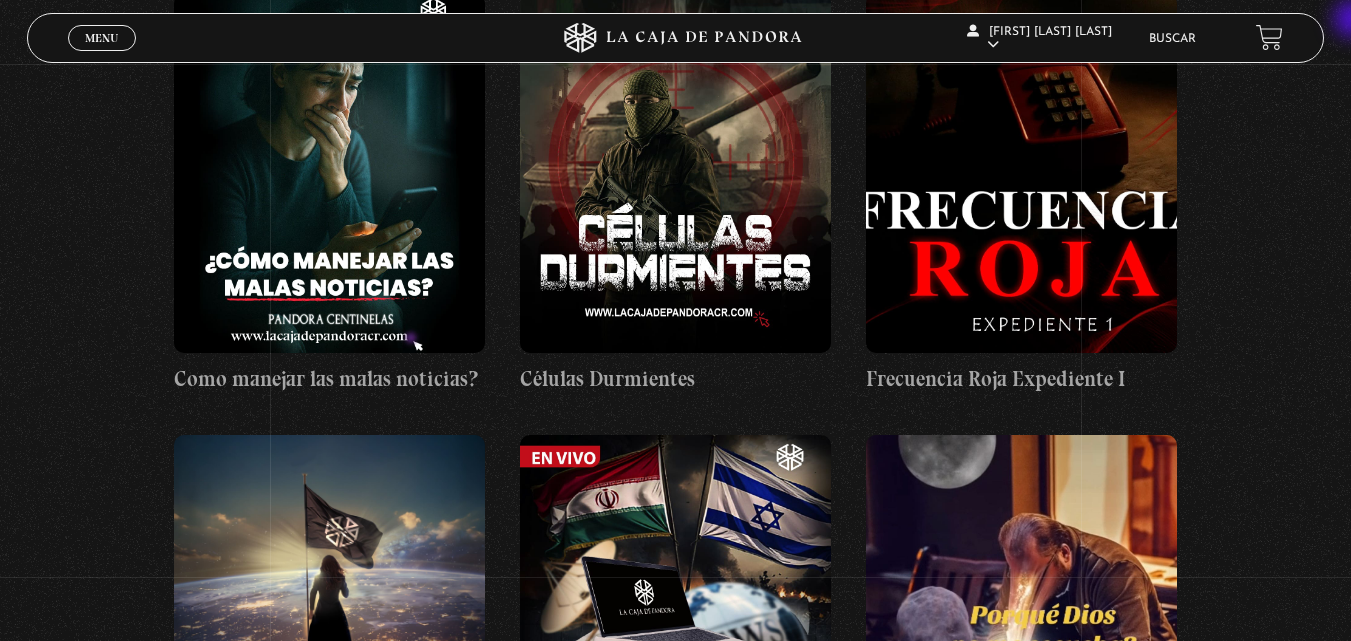 scroll, scrollTop: 338, scrollLeft: 0, axis: vertical 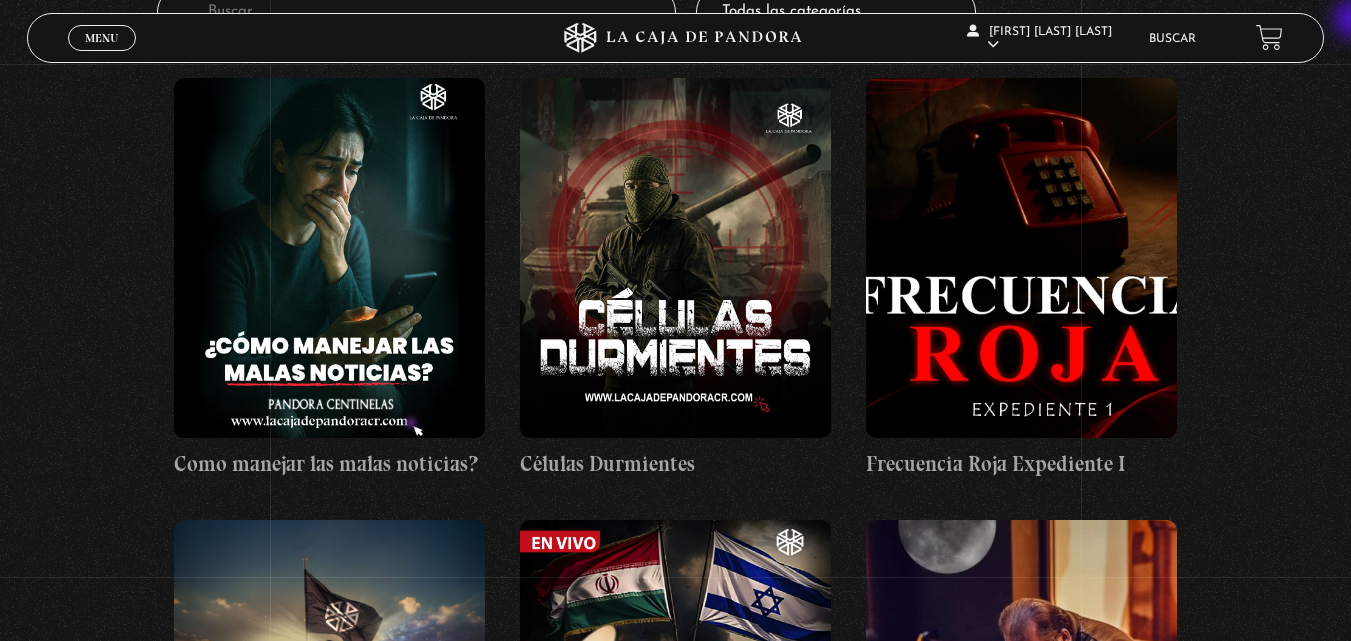 click on "ingresar  al sitio
Ver Video
Más Información
Solicitar
Por favor coloque su dispositivo en posición vertical para ver el sitio web.
Vivian Rios Rodriguez
En vivos
Pandora
Centinelas
Preguntas Frecuentes
Contacto / Soporte
¿Qué es Pandora Centinelas?
Tienda Pandora
Donaciones
Próximos Eventos
Configuración
Mi cuenta
Cancelación de suscripción
Salir
SÍguenos en:
Menu Cerrar
Vivian Rios Rodriguez
En vivos
Pandora" at bounding box center (675, 24888) 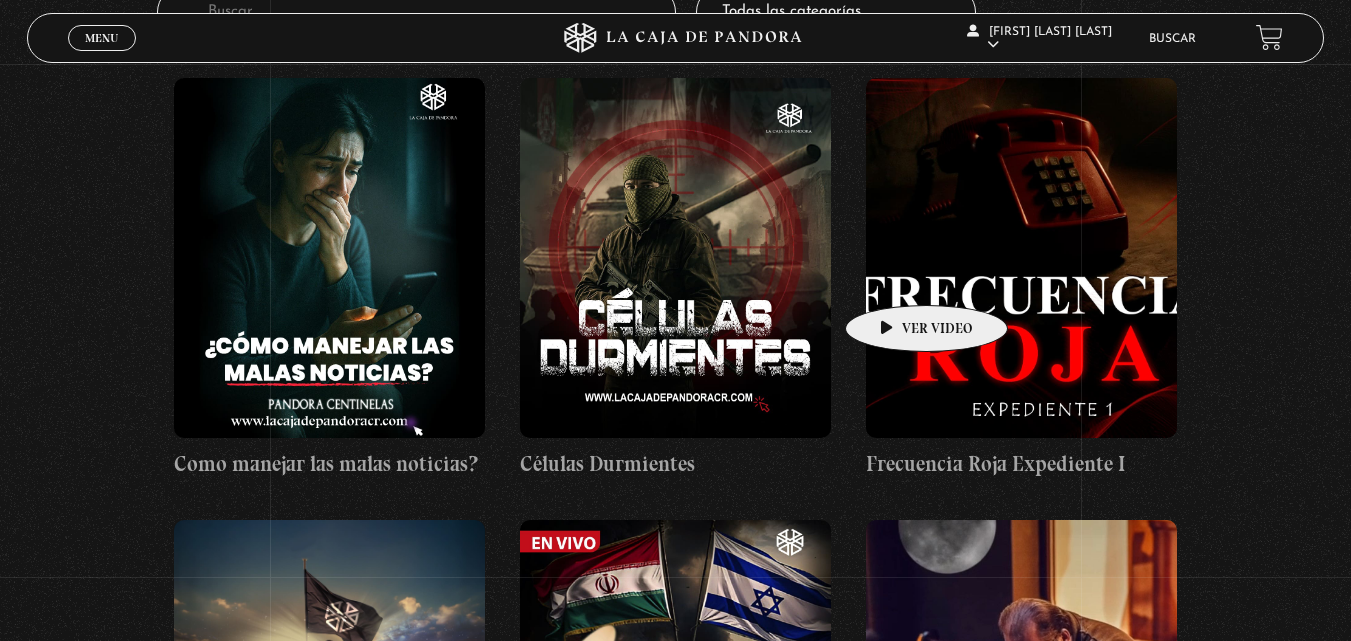 click at bounding box center (1021, 258) 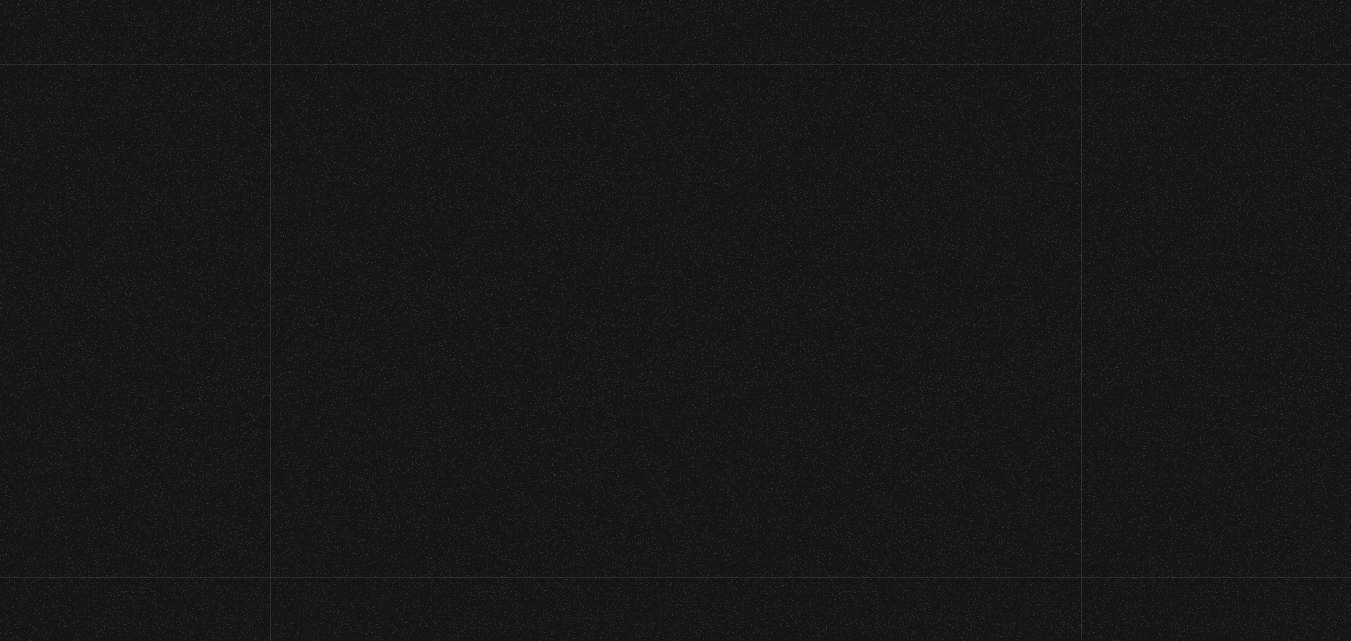 scroll, scrollTop: 0, scrollLeft: 0, axis: both 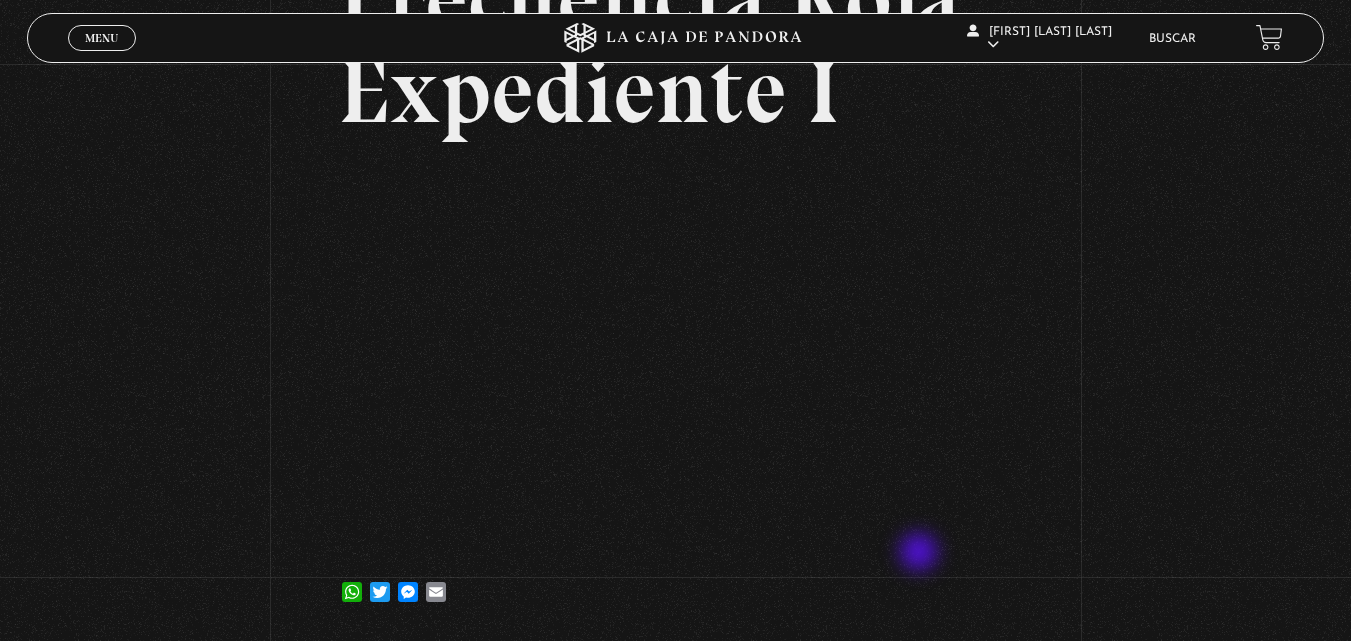 click on "1 julio, 2025
Frecuencia Roja Expediente I
WhatsApp Twitter Messenger Email" at bounding box center [675, 265] 